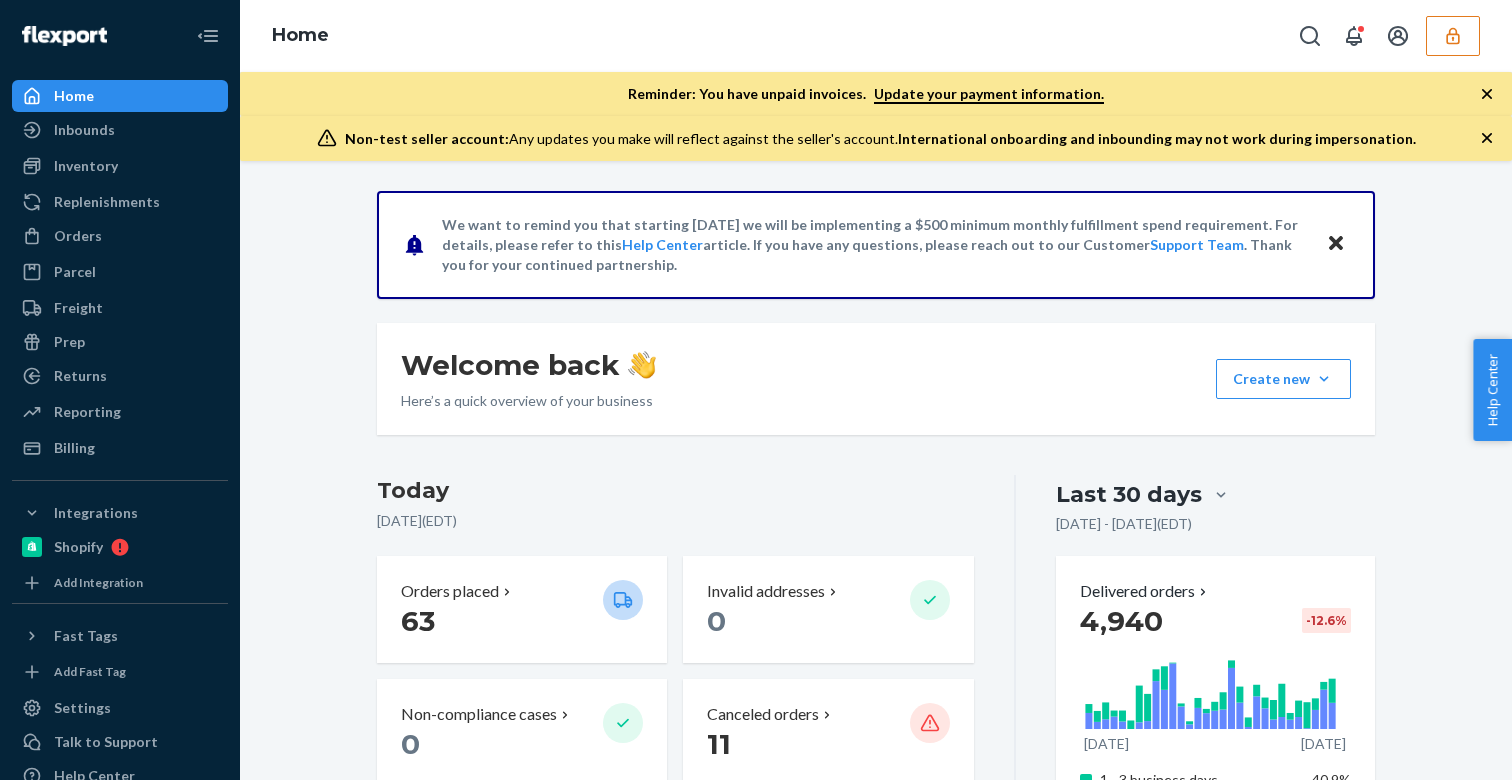 scroll, scrollTop: 0, scrollLeft: 0, axis: both 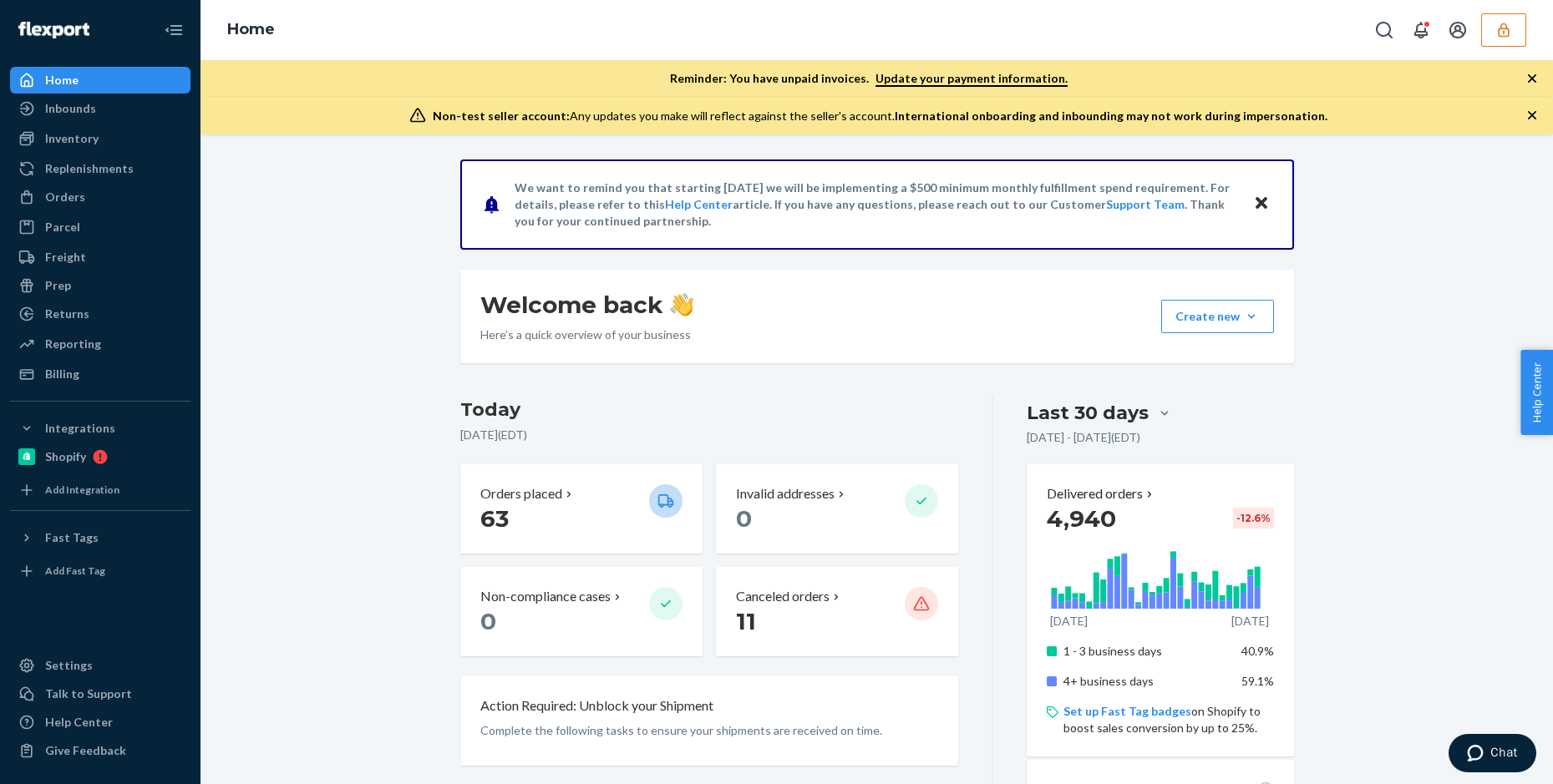 click on "We want to remind you that starting July 1, 2025 we will be implementing a $500 minimum monthly fulfillment spend requirement. For details, please refer to this  Help Center  article. If you have any questions, please reach out to our Customer  Support Team . Thank you for your continued partnership. Welcome back  Here’s a quick overview of your business Create new Create new inbound Create new order Create new product Today July 11, 2025  ( EDT ) Orders placed   63   Invalid addresses   0   Non-compliance cases   0   Canceled orders   11   Action Required: Unblock your Shipment Complete the following tasks to ensure your shipments are received on time. Available units 69.4k Ready for fulfillment Inbounding units 17.9k 45 shipments receiving, forwarding, in transit, or ready to ship Carrier Tracking 11 11 shipments need warehouse appointments Popular SKUs to replenish Avoid missing out on sales by inbounding these SKUs SKU Days of inventory left Regions Hinoki Wood Ladder (Natural) 86  sold ·  0  available" at bounding box center [876, 972] 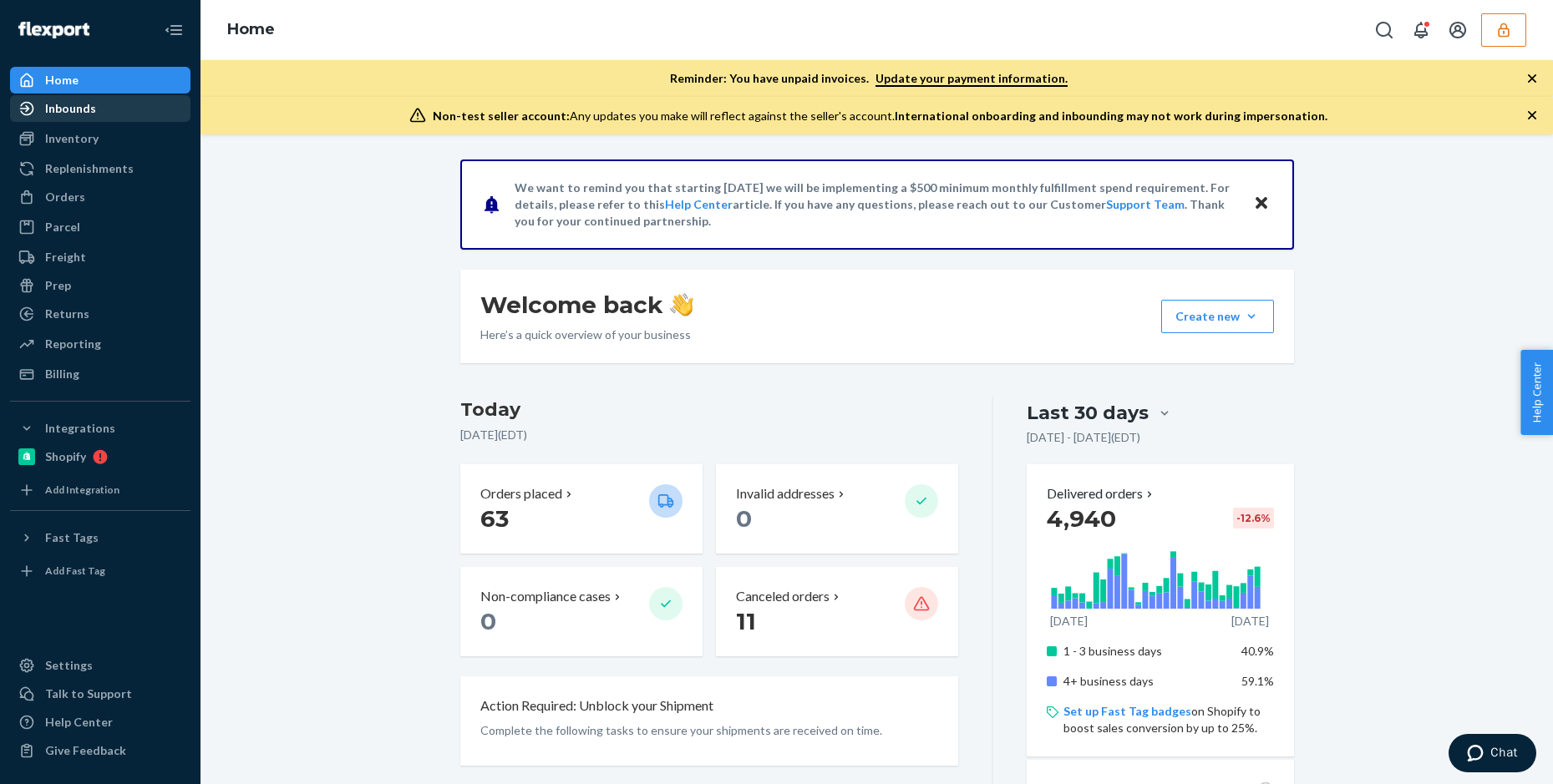 click on "Inbounds" at bounding box center (100, 109) 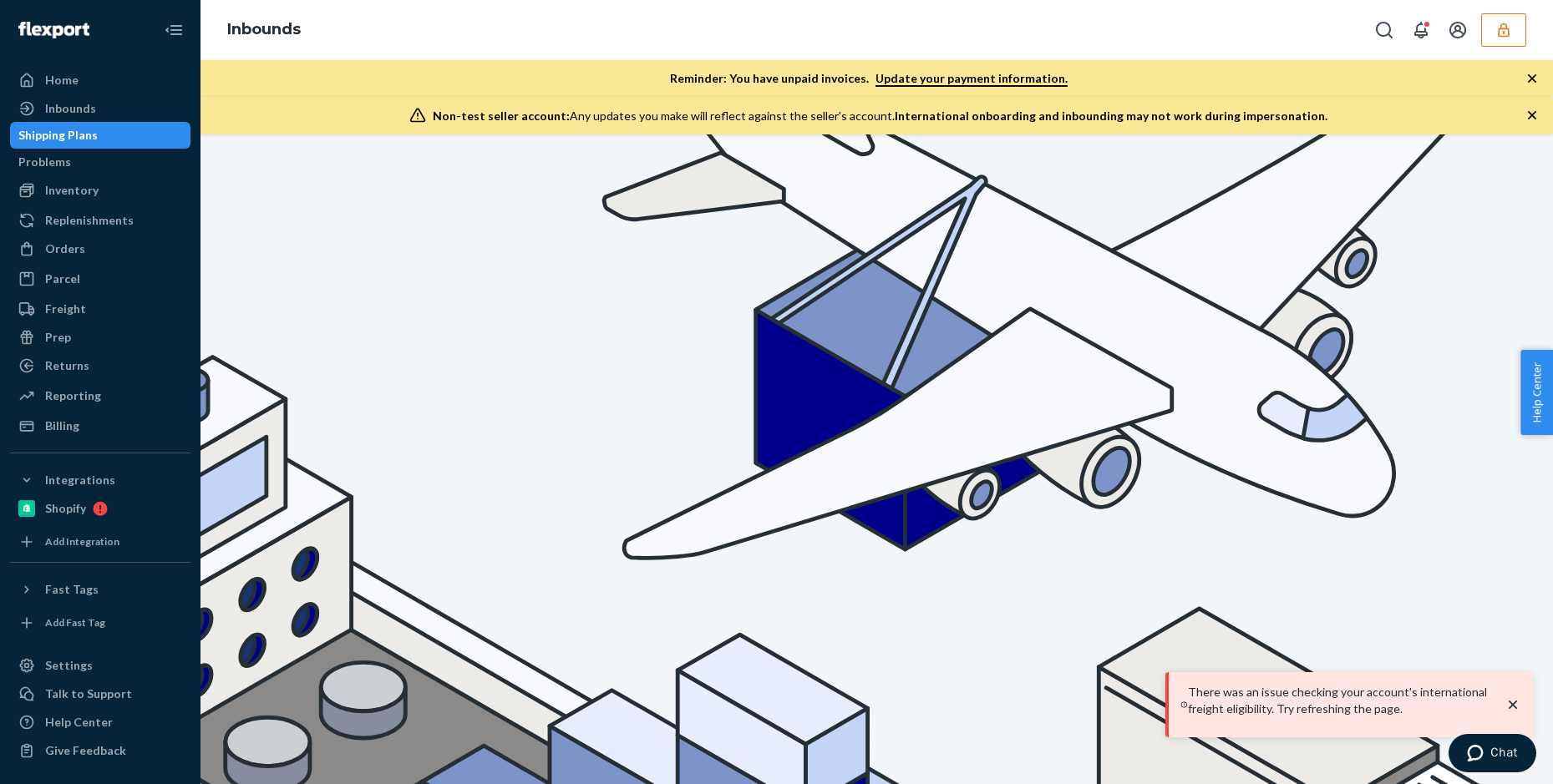 click on "All statuses All types All states" at bounding box center (876, 1308) 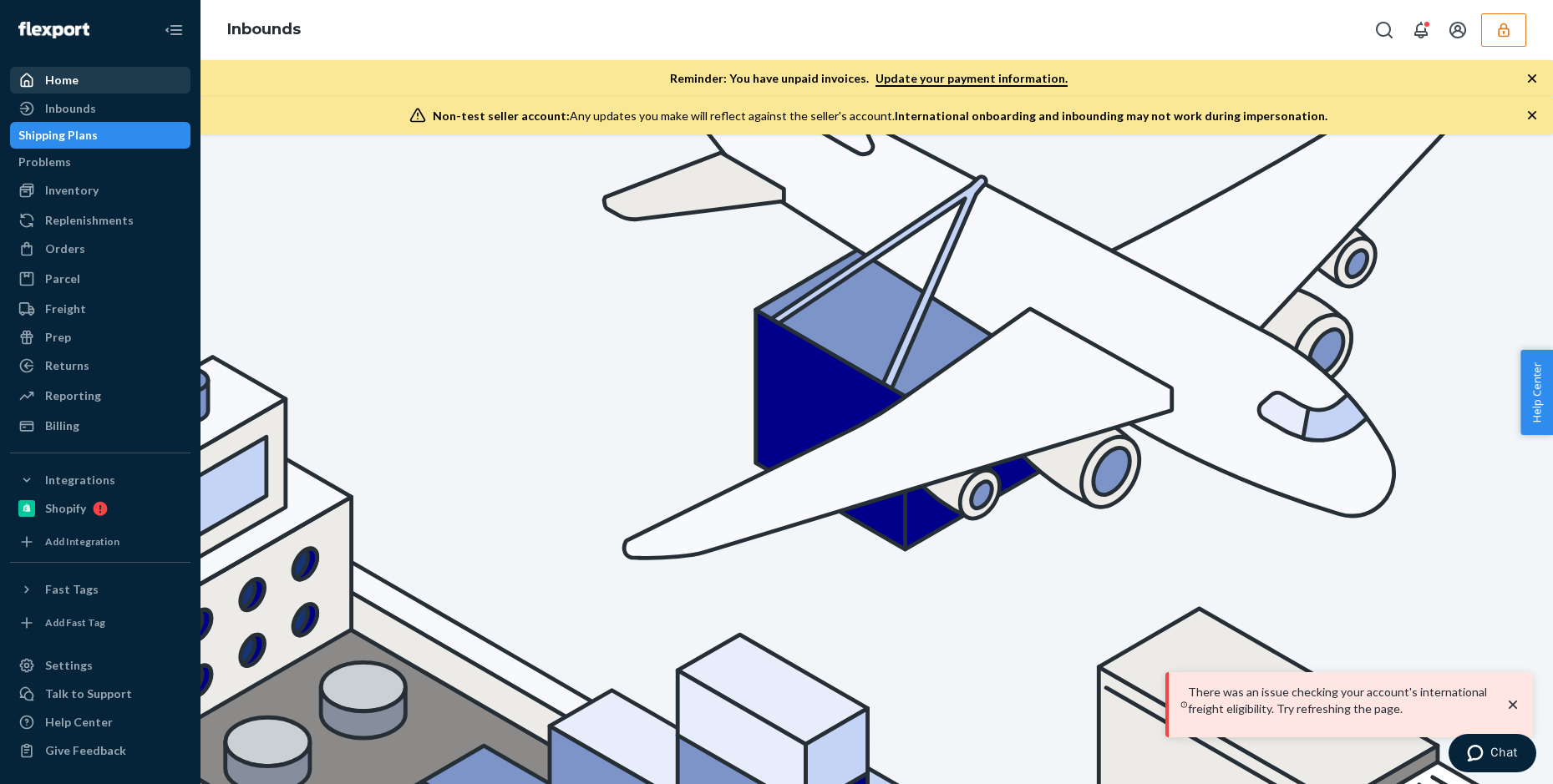 click on "Home" at bounding box center [100, 80] 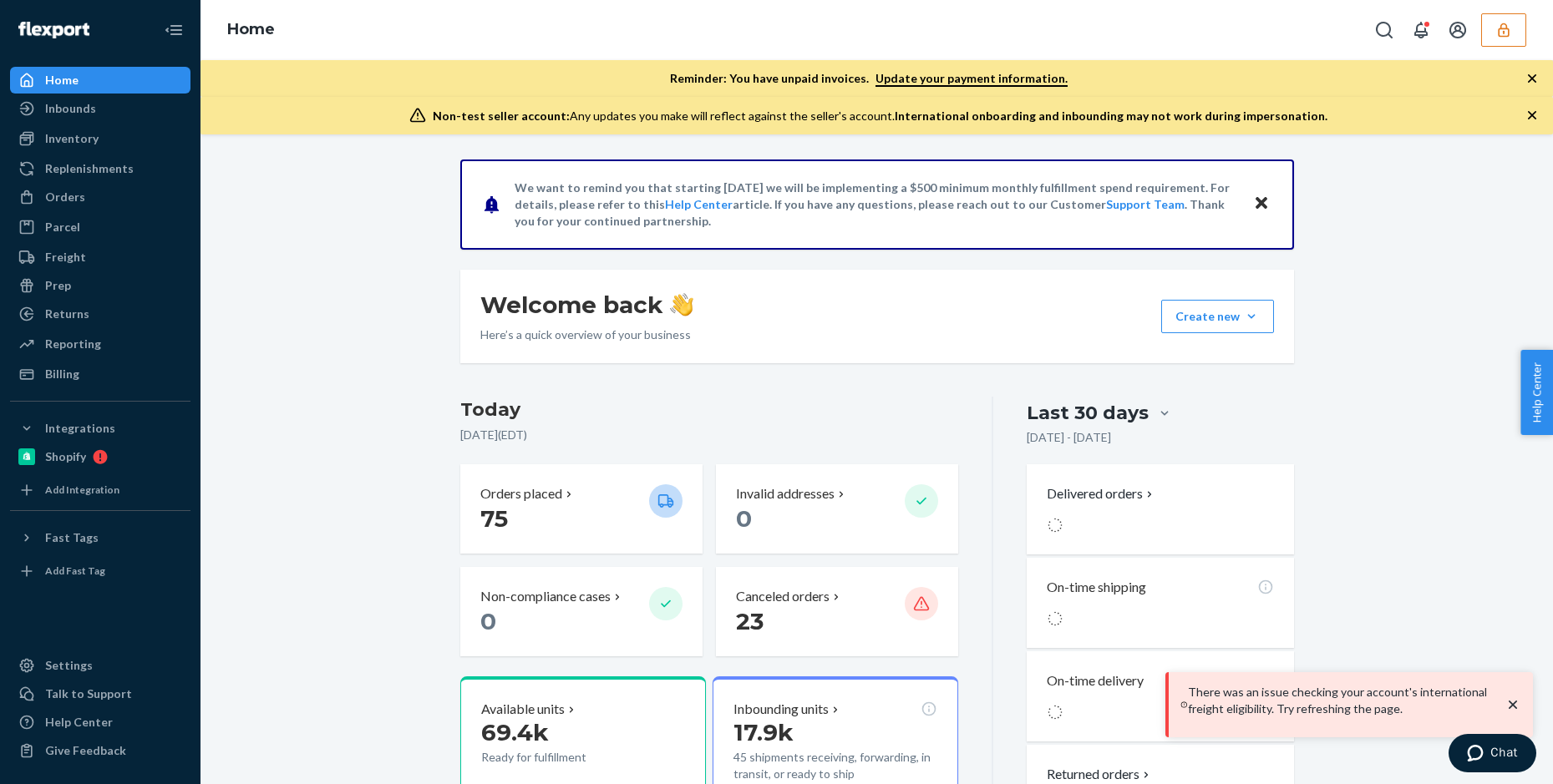 click on "We want to remind you that starting July 1, 2025 we will be implementing a $500 minimum monthly fulfillment spend requirement. For details, please refer to this  Help Center  article. If you have any questions, please reach out to our Customer  Support Team . Thank you for your continued partnership. Welcome back  Here’s a quick overview of your business Create new Create new inbound Create new order Create new product Today July 11, 2025  ( EDT ) Orders placed   75   Invalid addresses   0   Non-compliance cases   0   Canceled orders   23   Available units 69.4k Ready for fulfillment Inbounding units 17.9k 45 shipments receiving, forwarding, in transit, or ready to ship Carrier Tracking 11 11 shipments need warehouse appointments Popular SKUs to replenish Avoid missing out on sales by inbounding these SKUs SKU Days of inventory left Regions Hinoki Wood Ladder (Natural) 86  sold ·  0  available 0 0 of 5 Imabari Waffle Towels - Single (Light Grey / Bath Towel) 78  sold ·  23  available 9 1 of 5 68  sold ·" at bounding box center (876, 820) 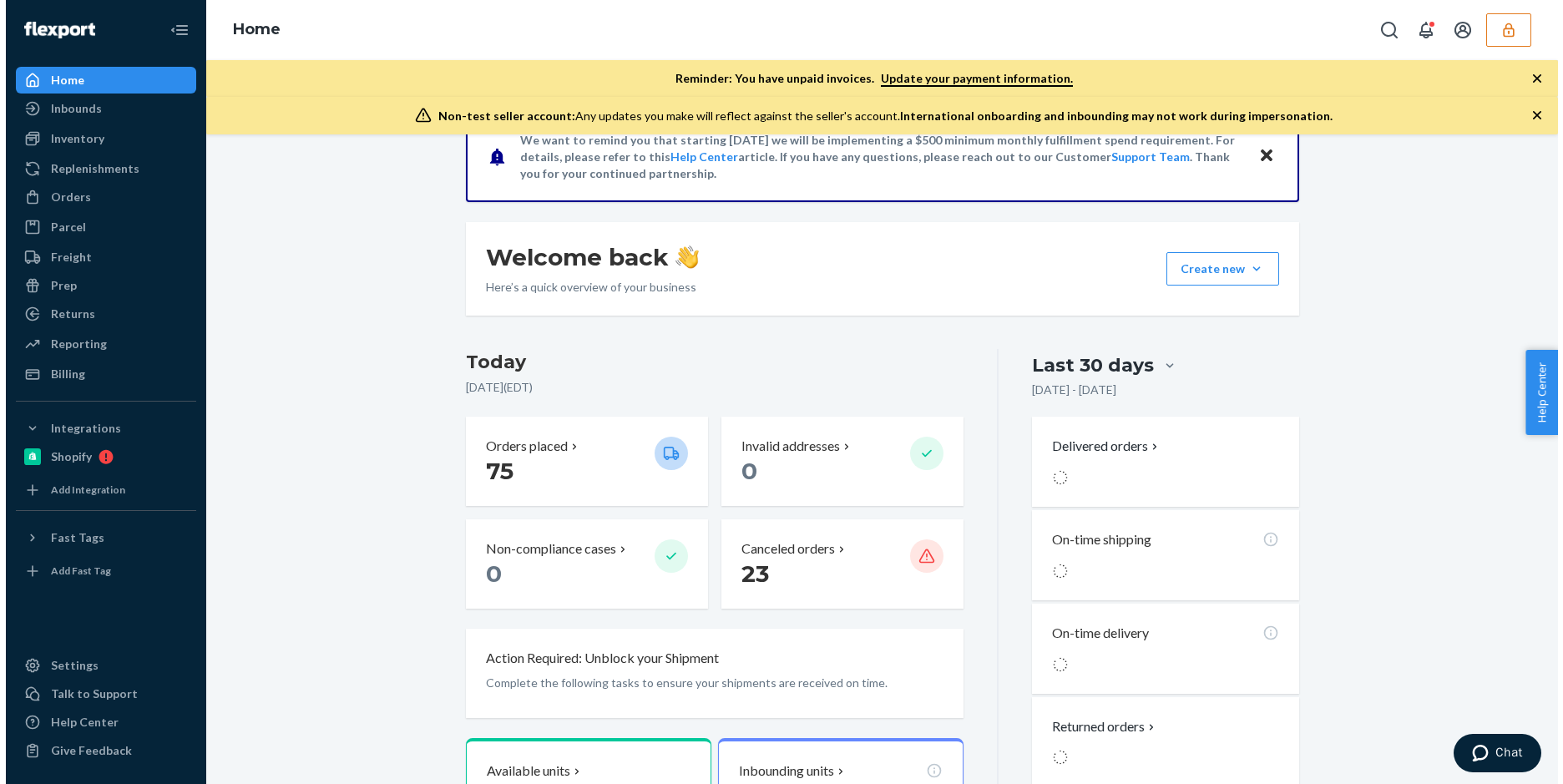 scroll, scrollTop: 48, scrollLeft: 0, axis: vertical 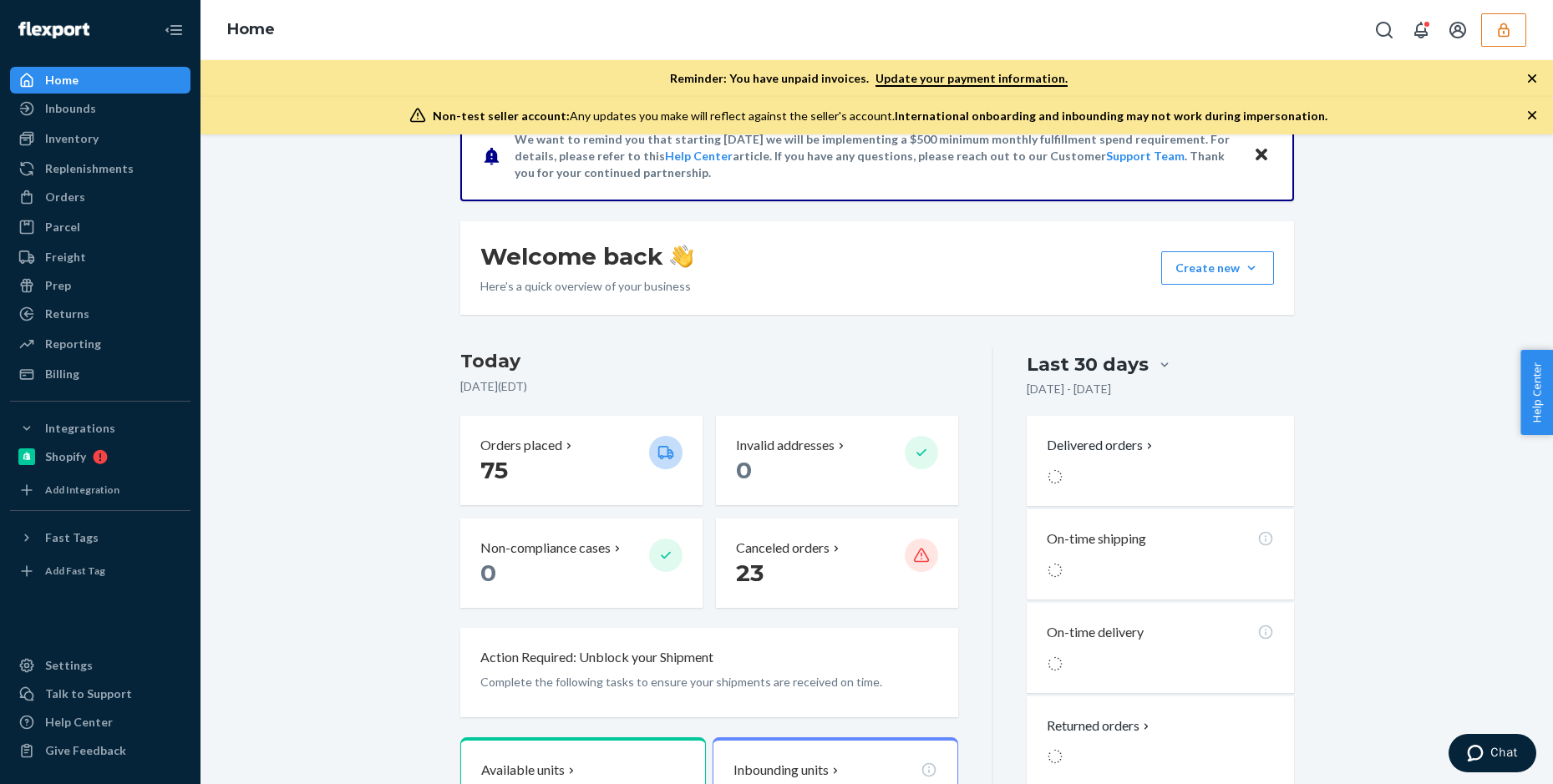 click 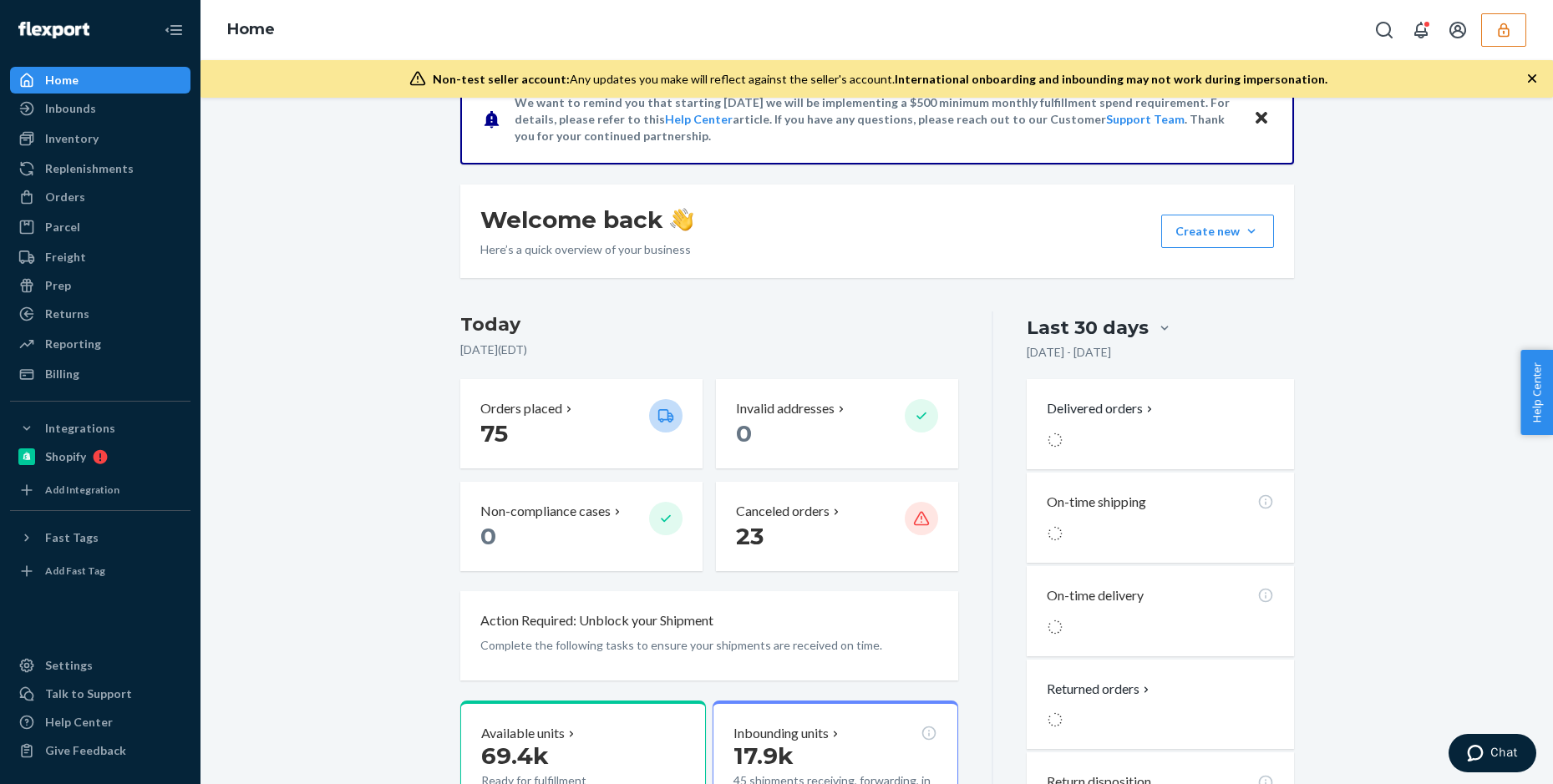 click 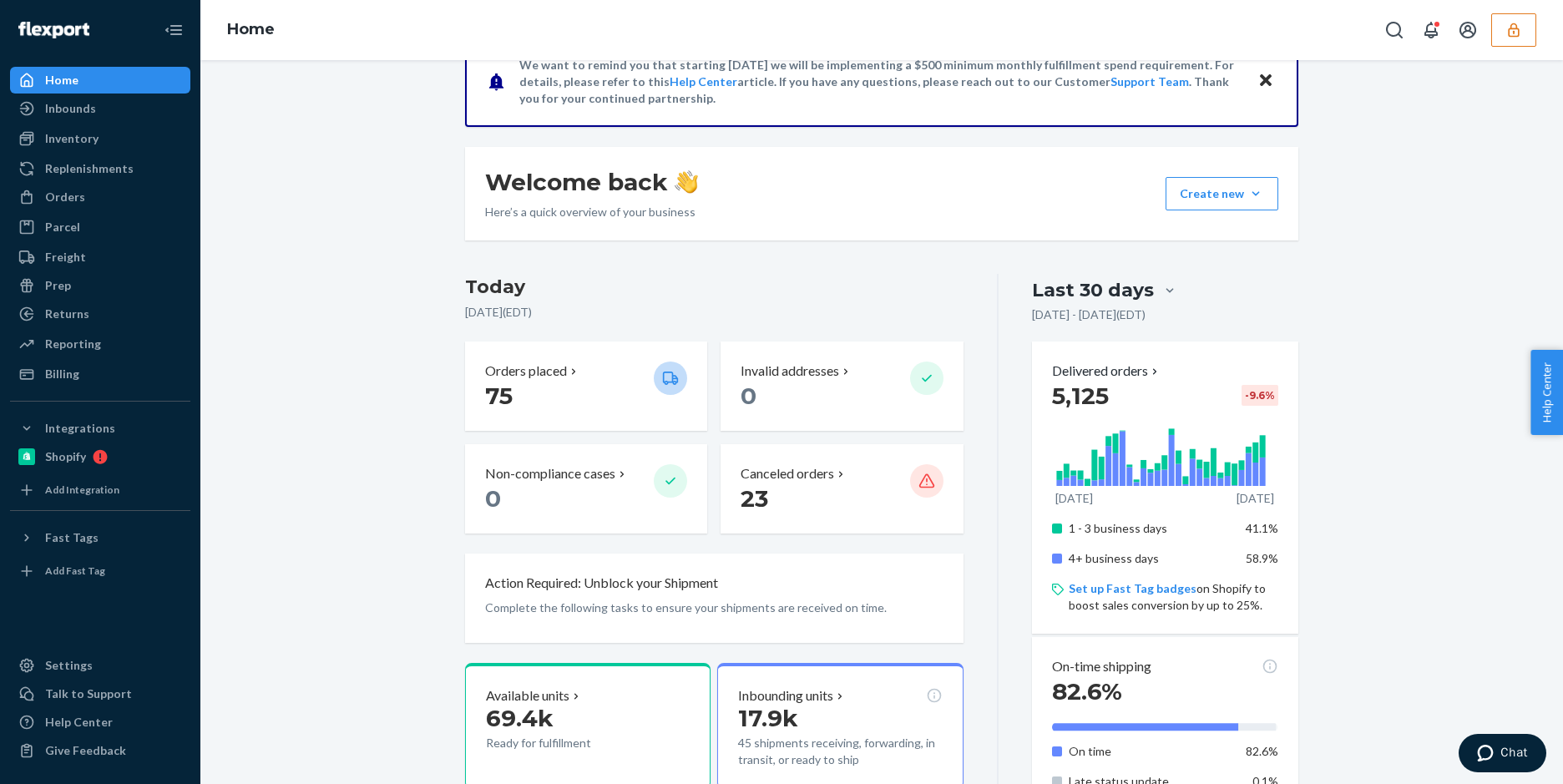 scroll, scrollTop: 48, scrollLeft: 0, axis: vertical 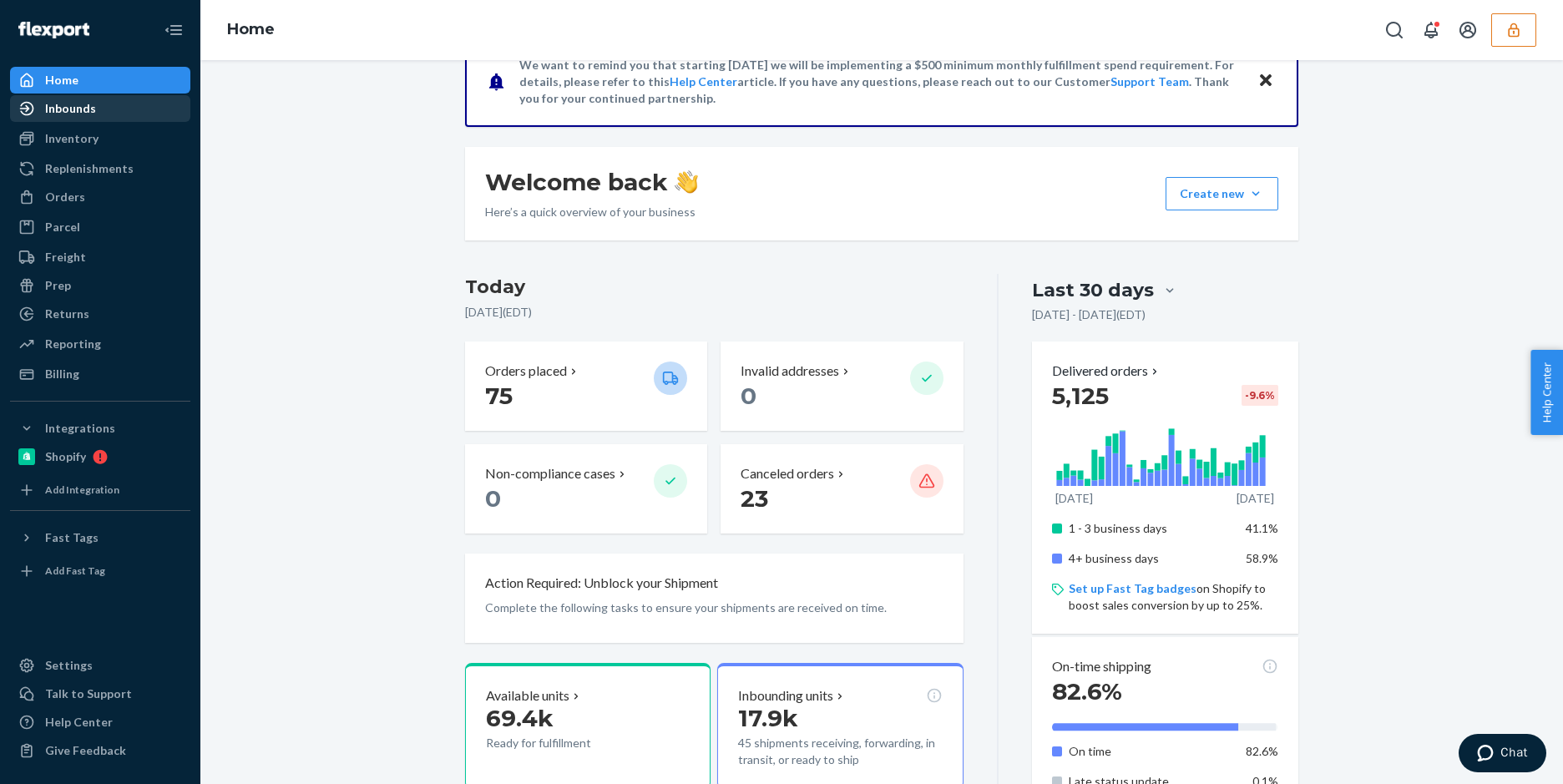 click on "Inbounds" at bounding box center (100, 109) 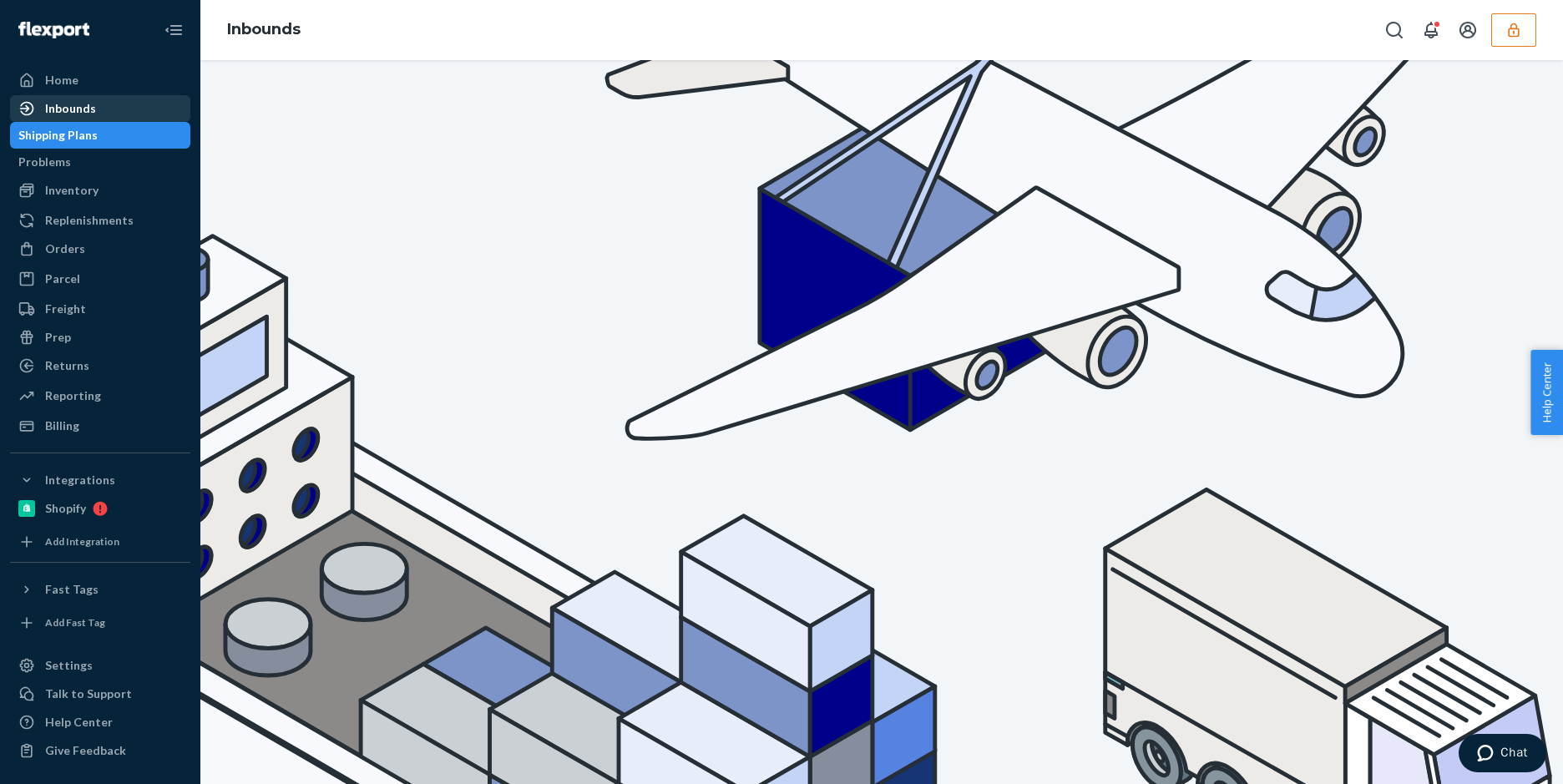 scroll, scrollTop: 0, scrollLeft: 0, axis: both 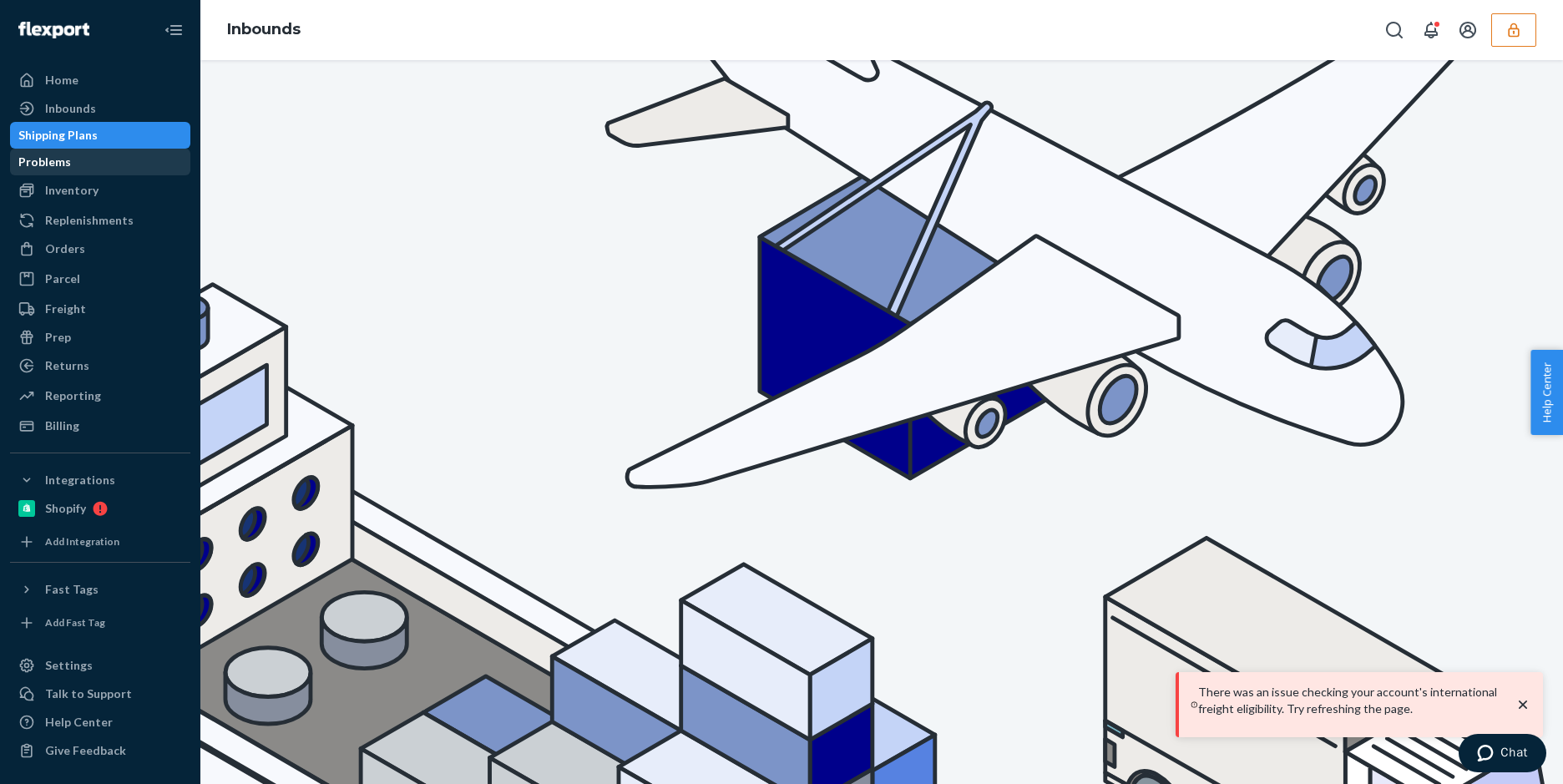 click on "Problems" at bounding box center [100, 162] 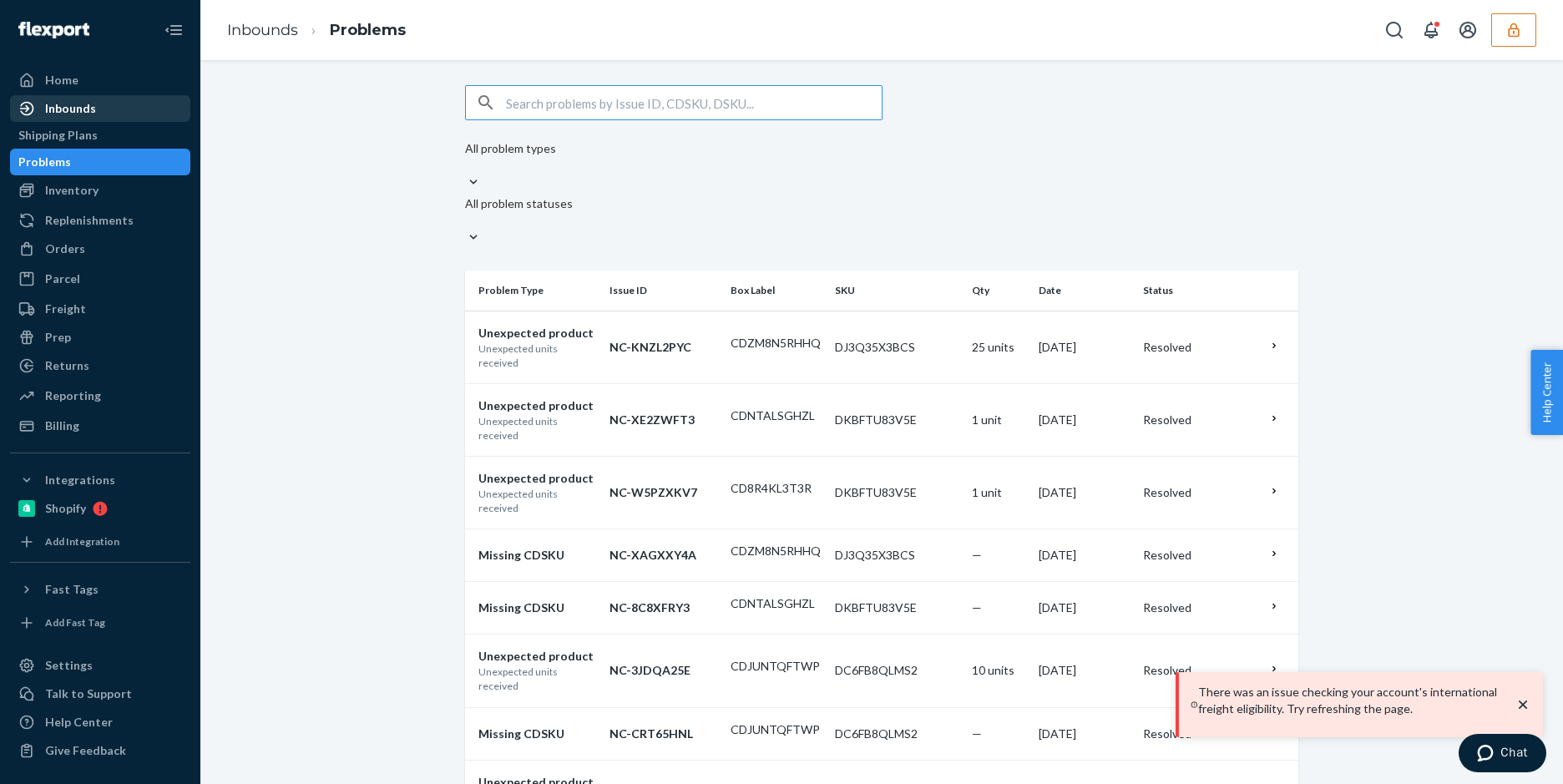 click on "Inbounds" at bounding box center (70, 109) 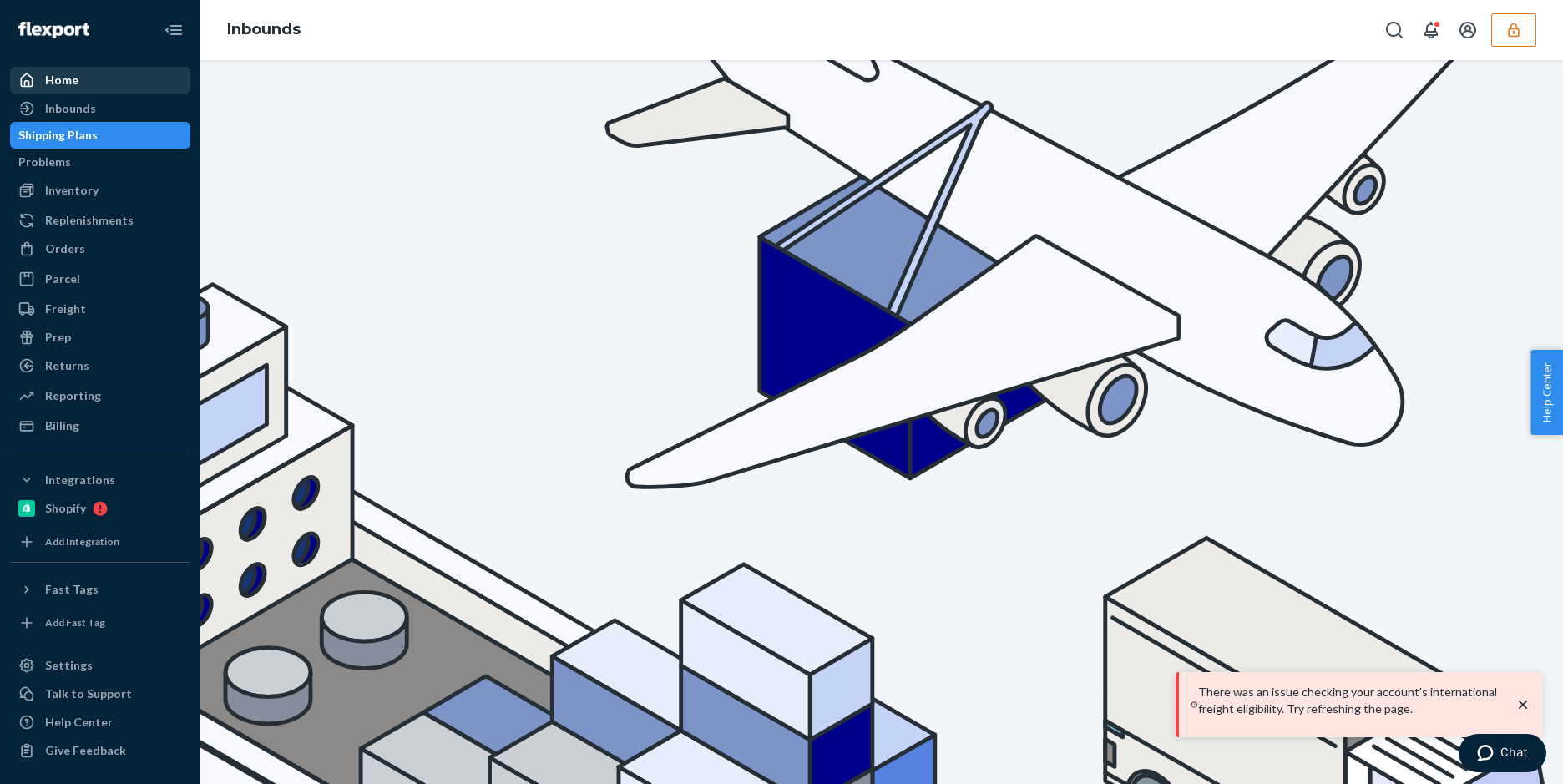 click on "Home" at bounding box center [62, 80] 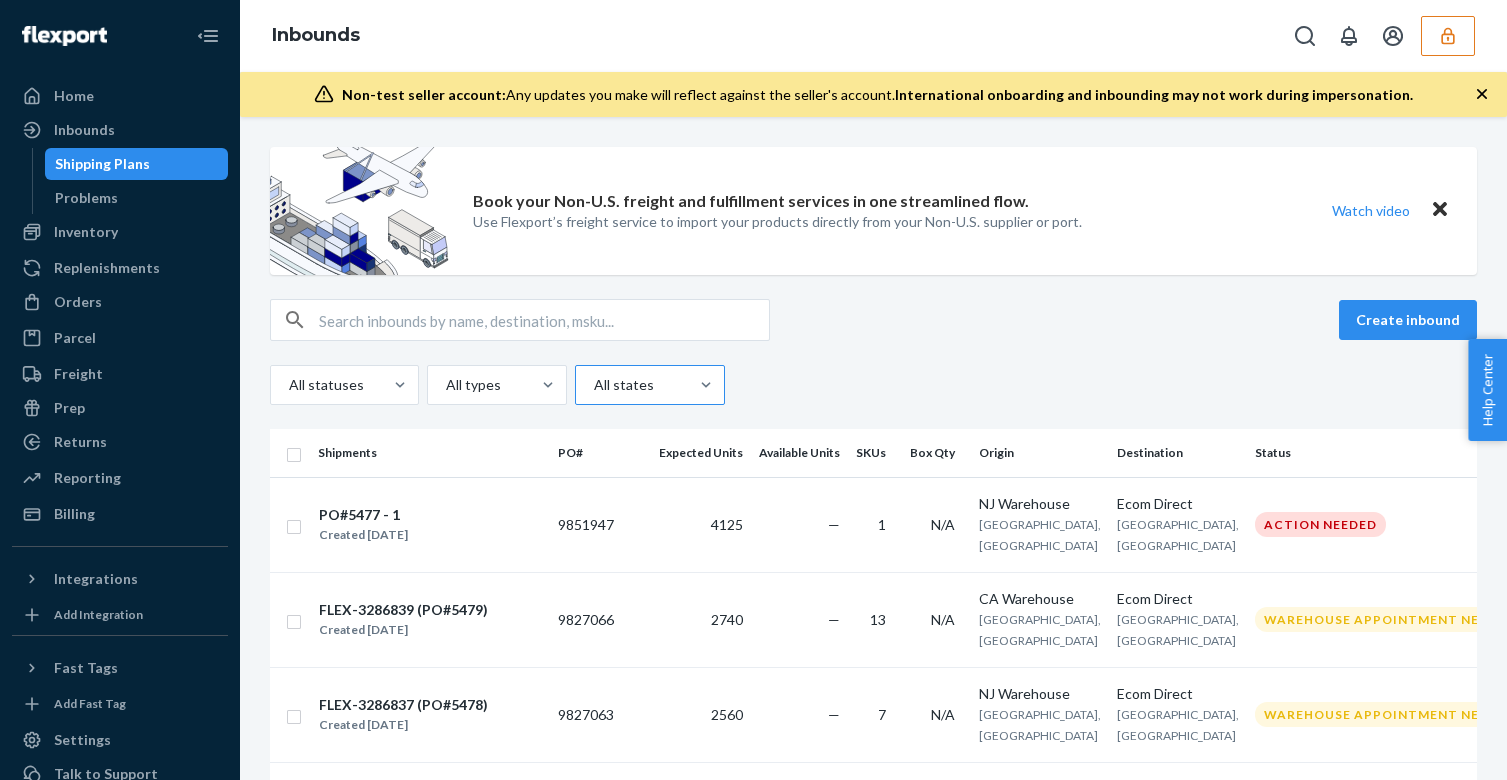 scroll, scrollTop: 0, scrollLeft: 0, axis: both 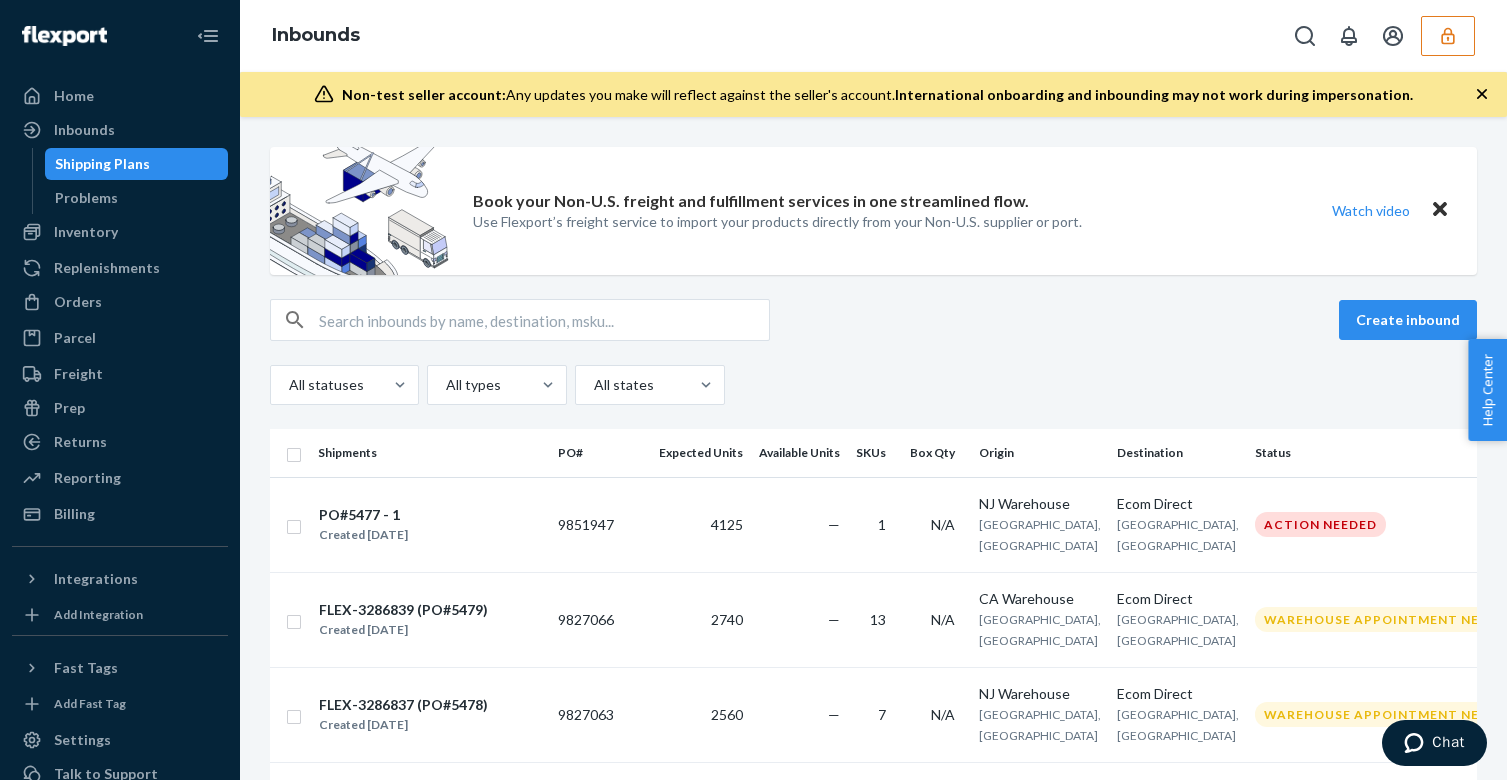 click on "Create inbound" at bounding box center [873, 320] 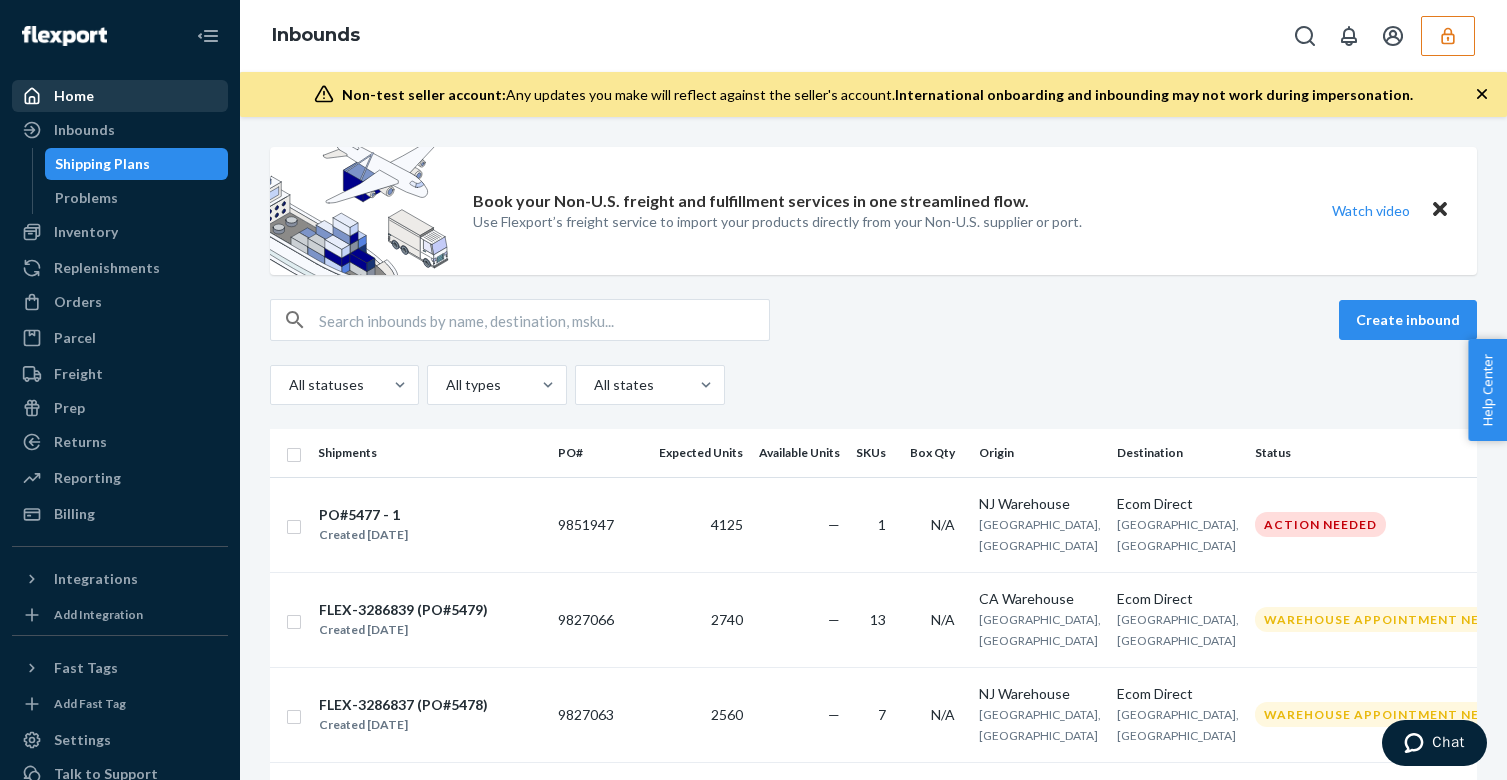 click on "Home" at bounding box center [120, 96] 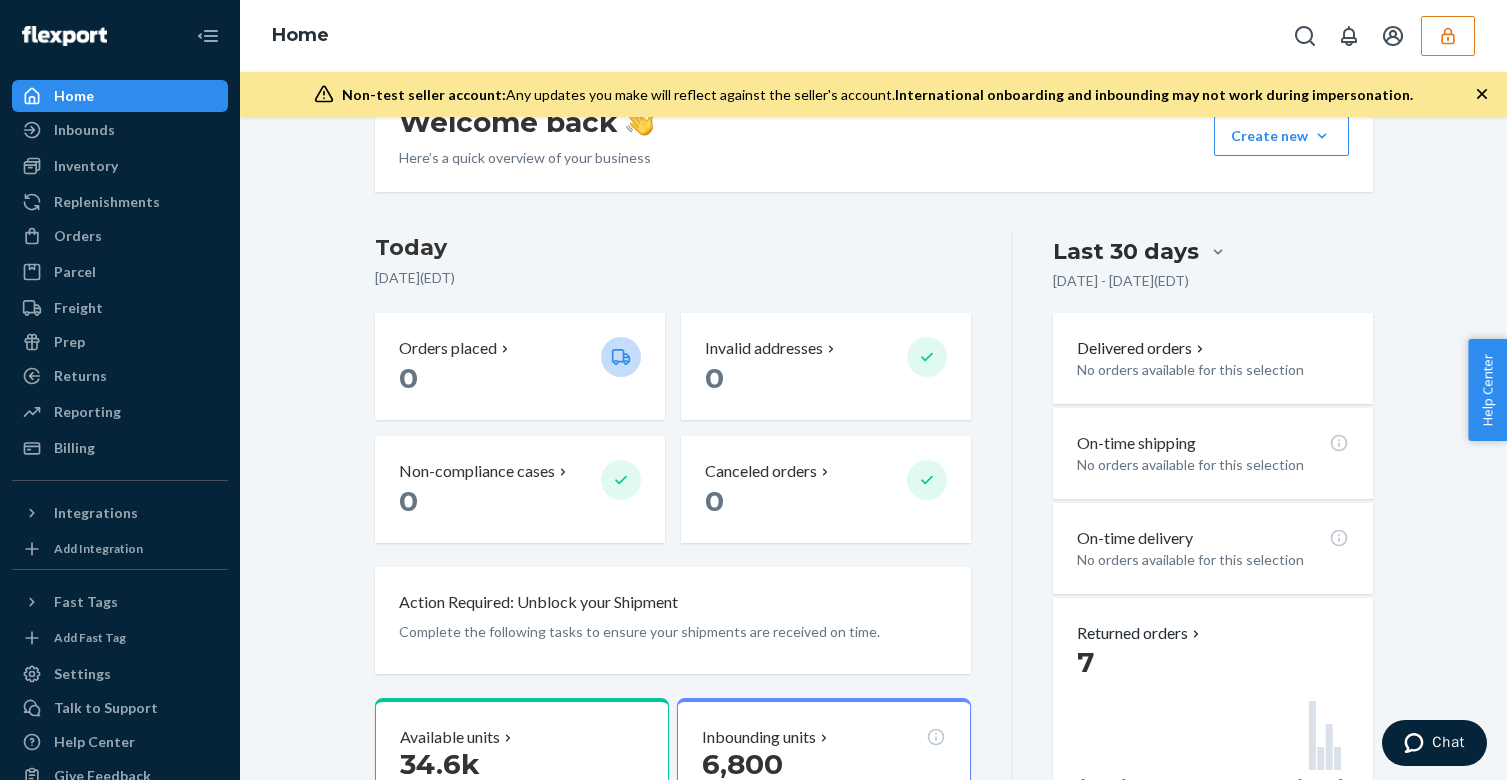 scroll, scrollTop: 88, scrollLeft: 0, axis: vertical 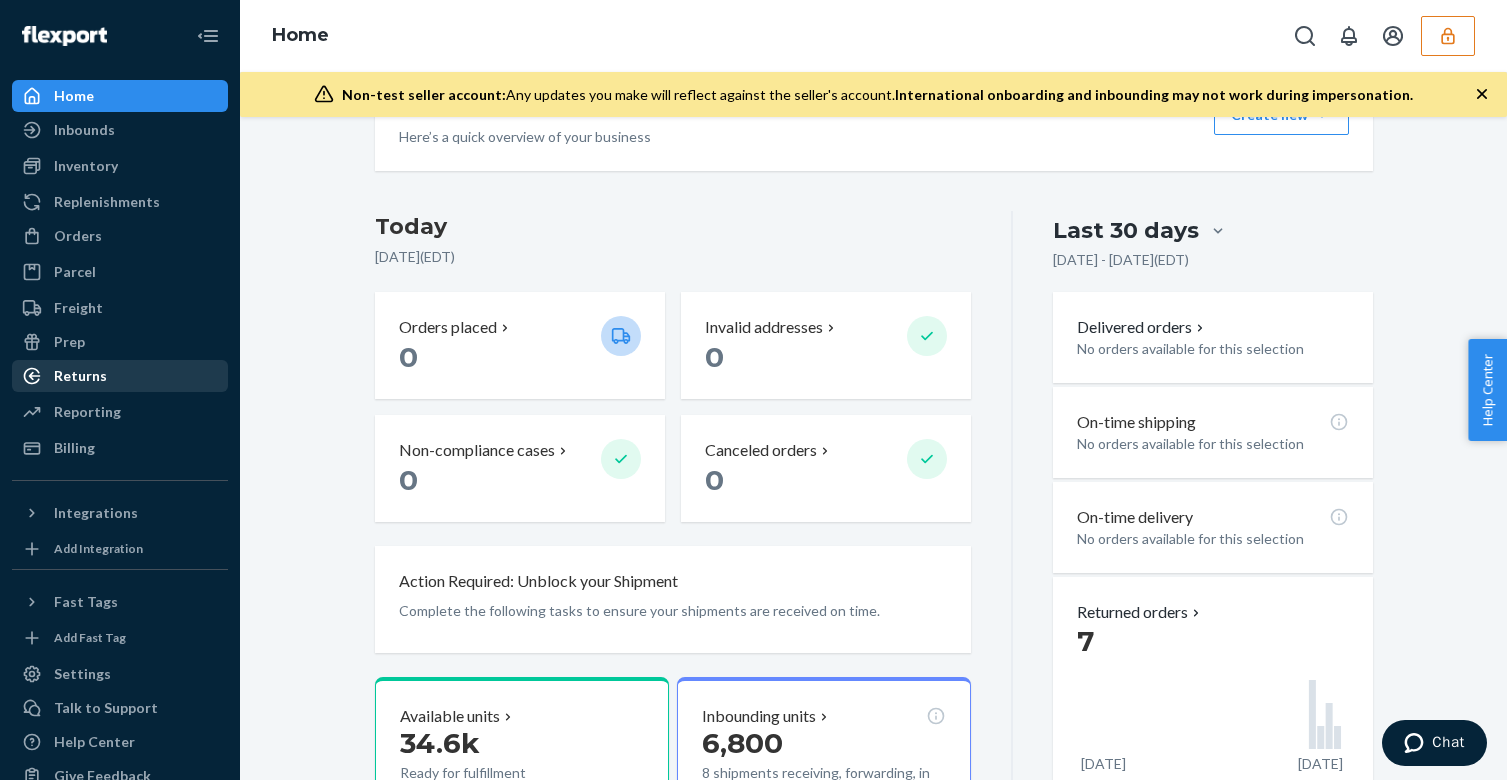 click on "Returns" at bounding box center [80, 376] 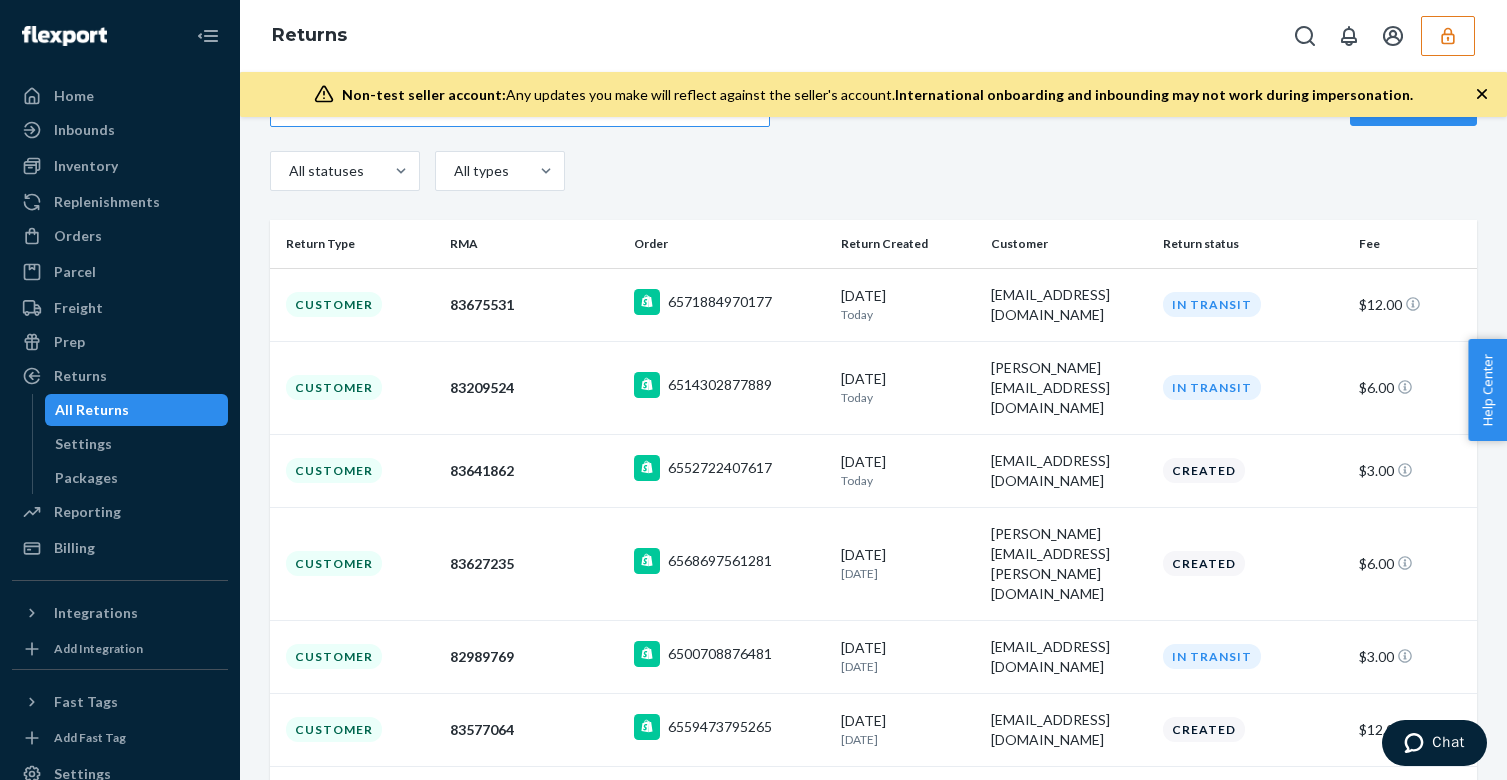 scroll, scrollTop: 0, scrollLeft: 0, axis: both 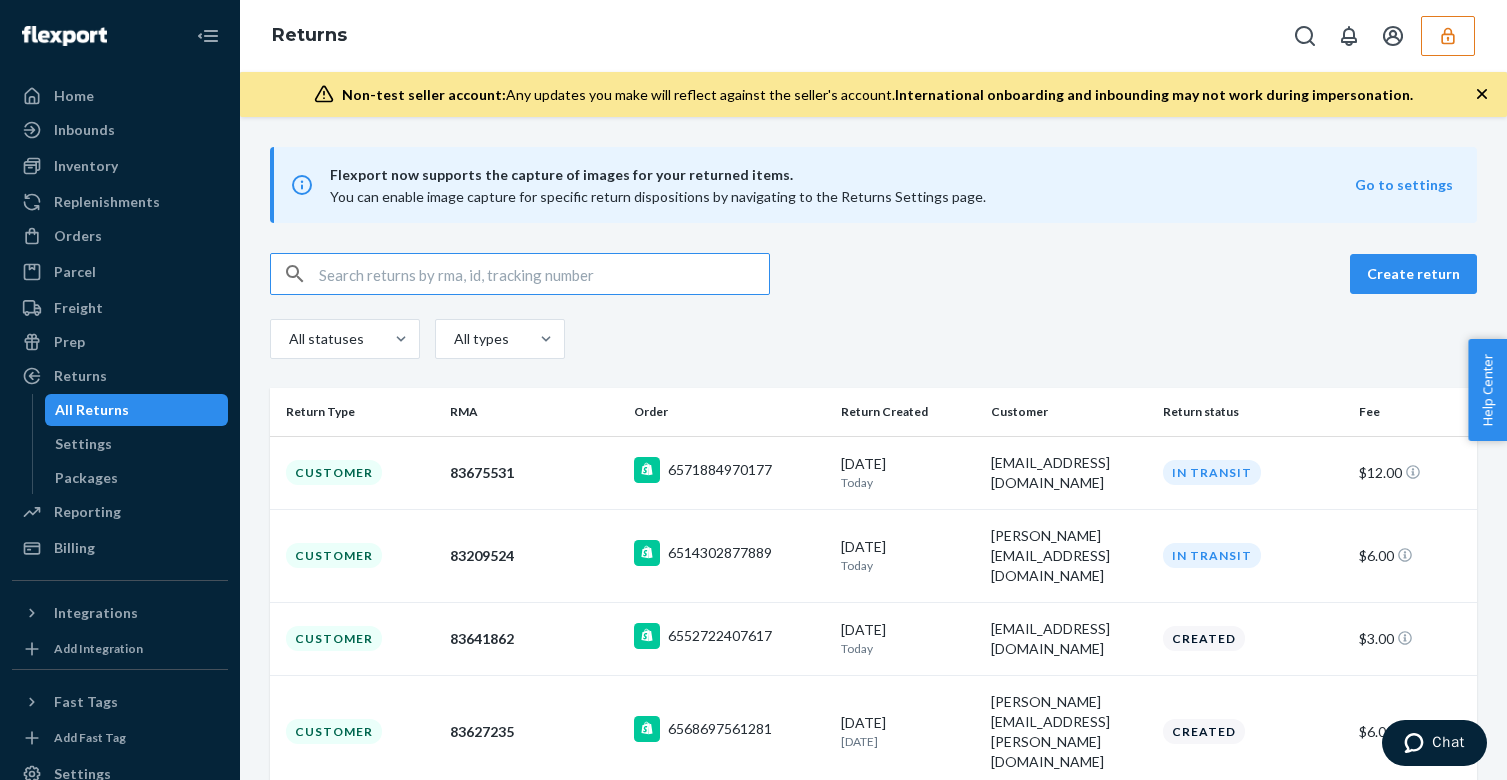click on "Create return" at bounding box center (873, 274) 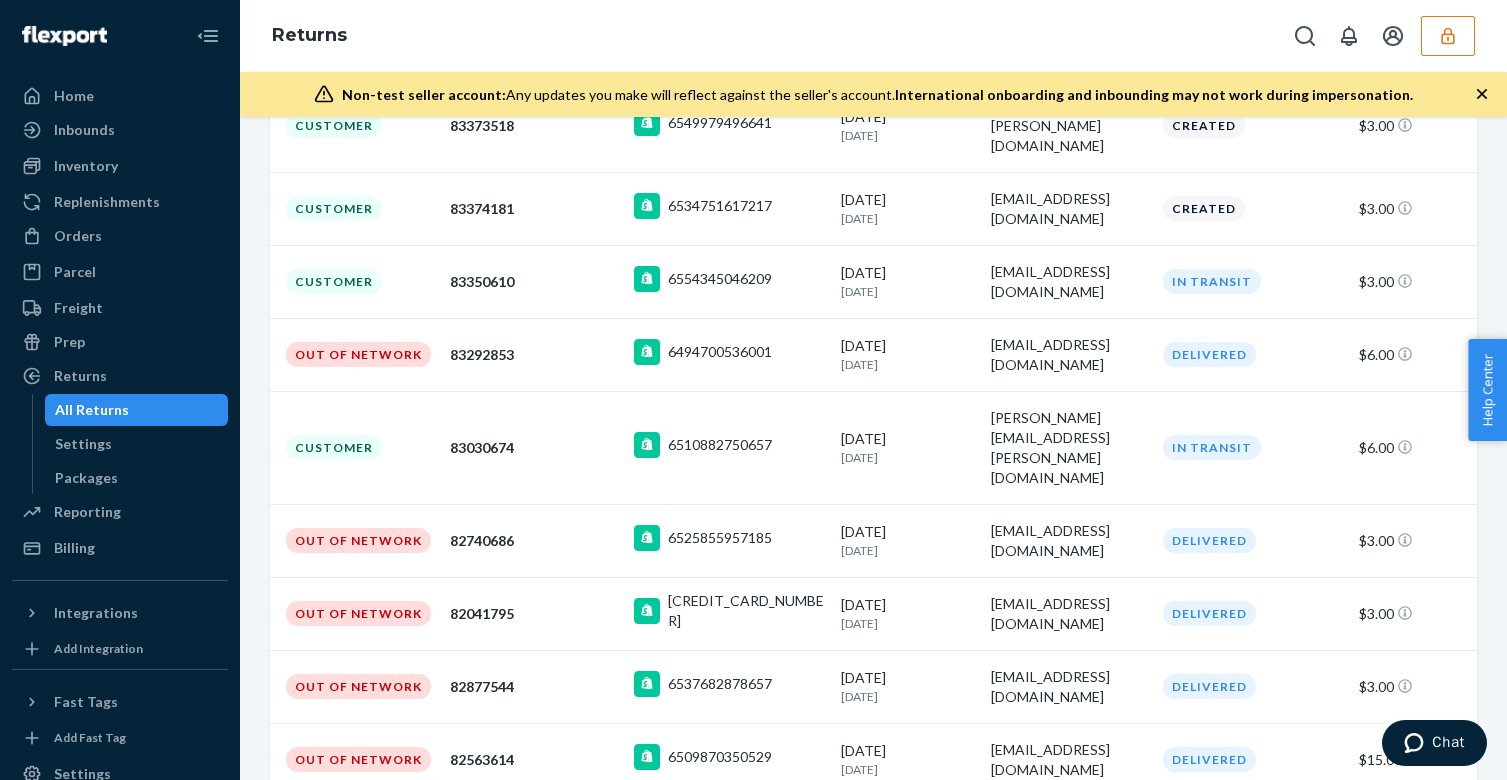 scroll, scrollTop: 1417, scrollLeft: 0, axis: vertical 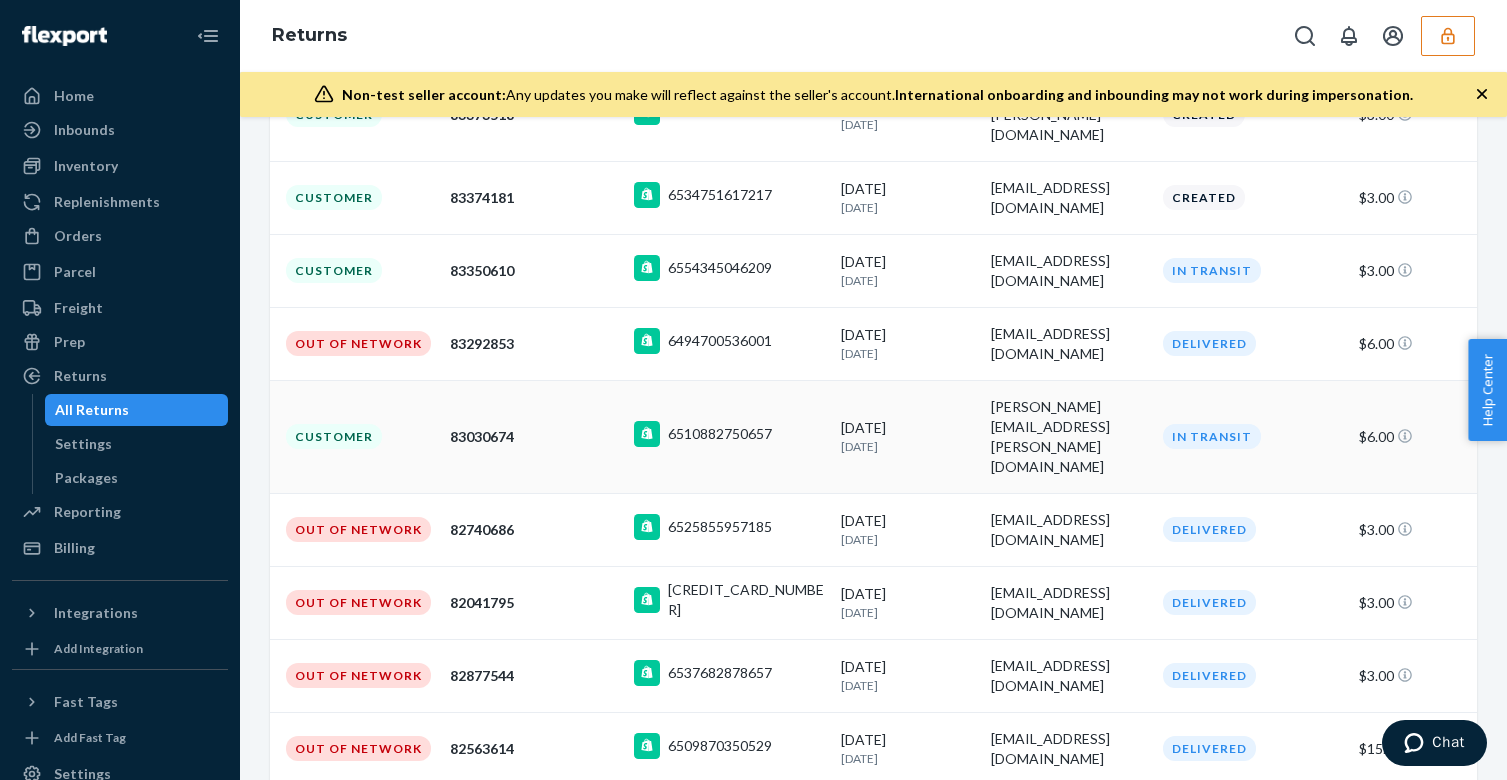 click on "Customer" at bounding box center (356, 436) 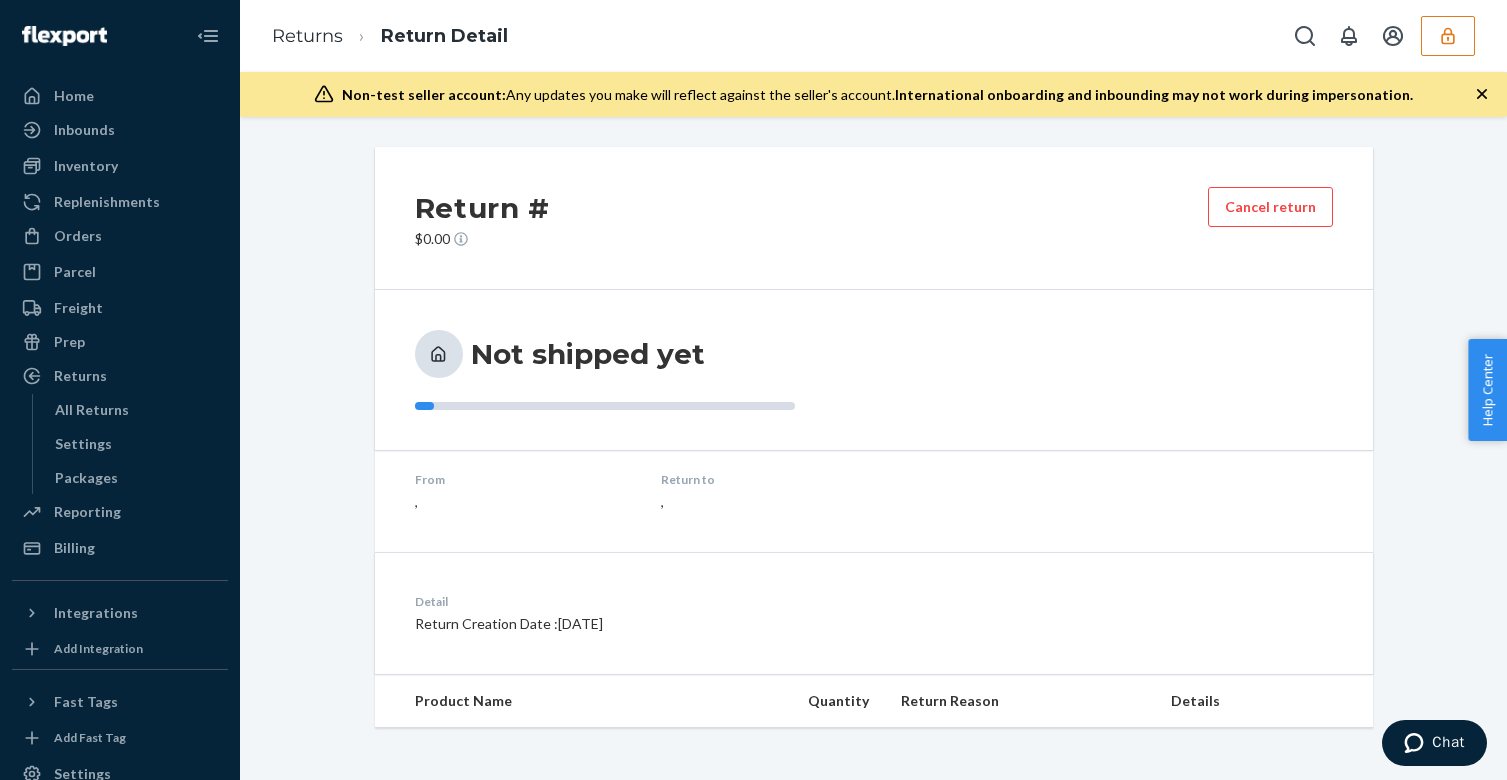 scroll, scrollTop: 0, scrollLeft: 0, axis: both 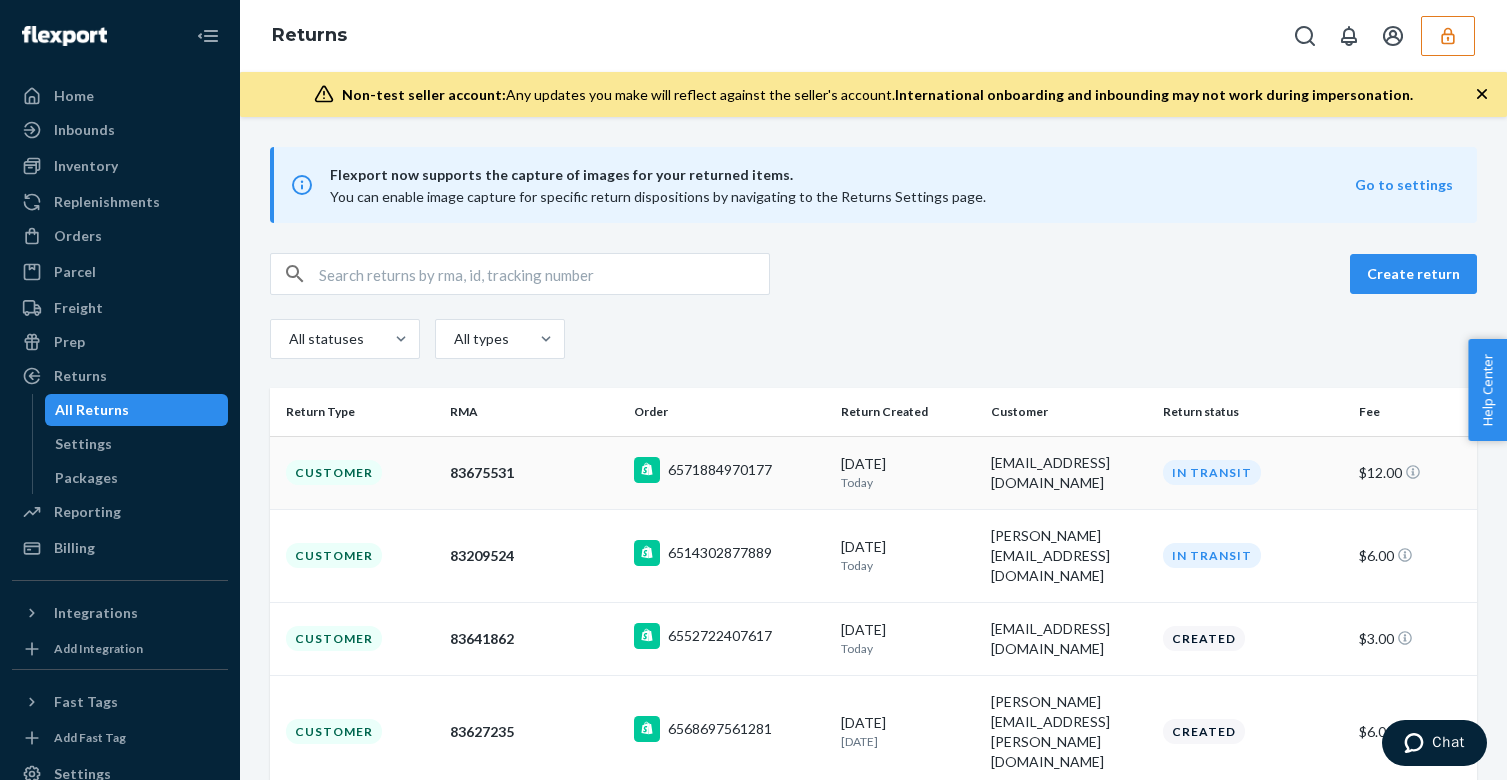 click on "Customer" at bounding box center (356, 472) 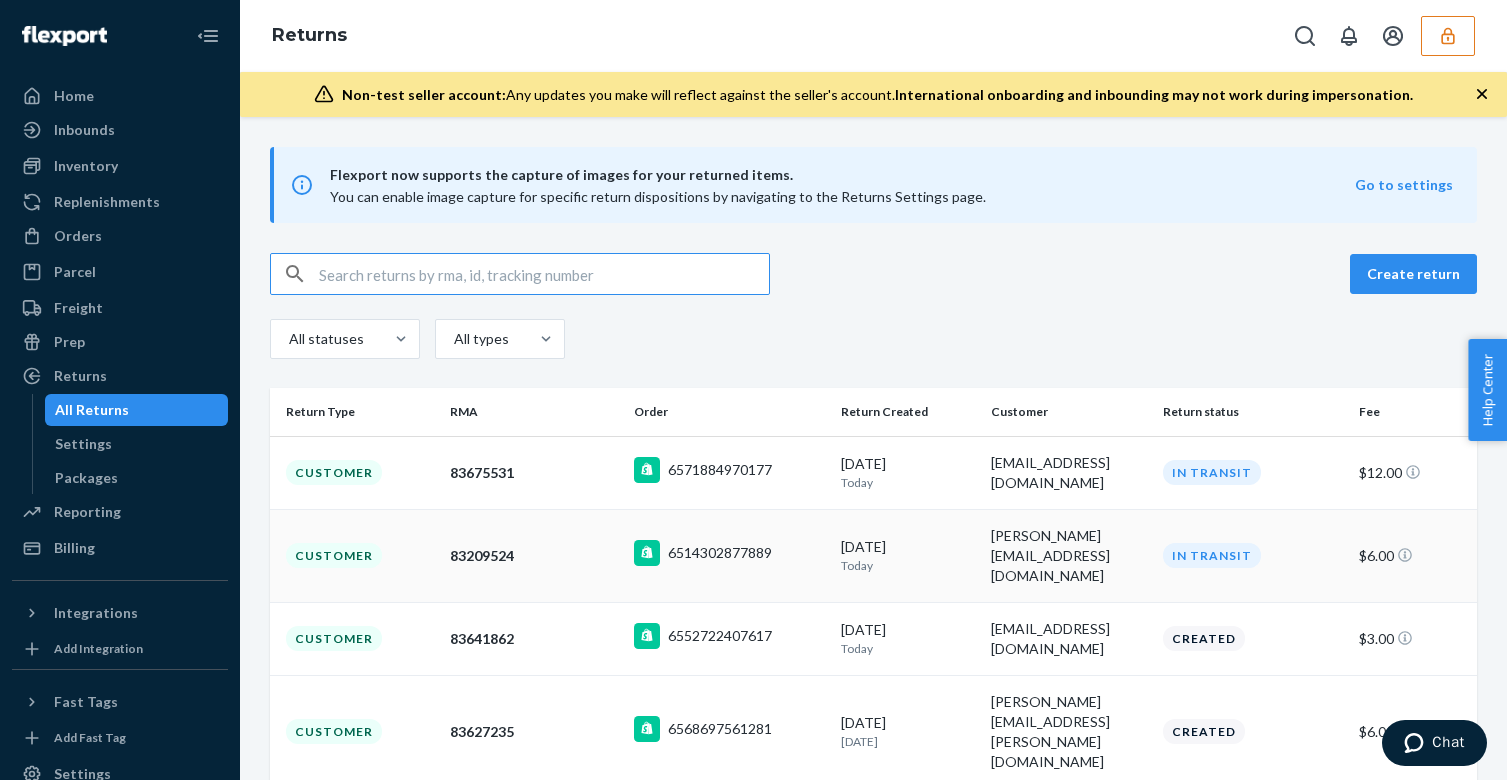 click on "83209524" at bounding box center [534, 555] 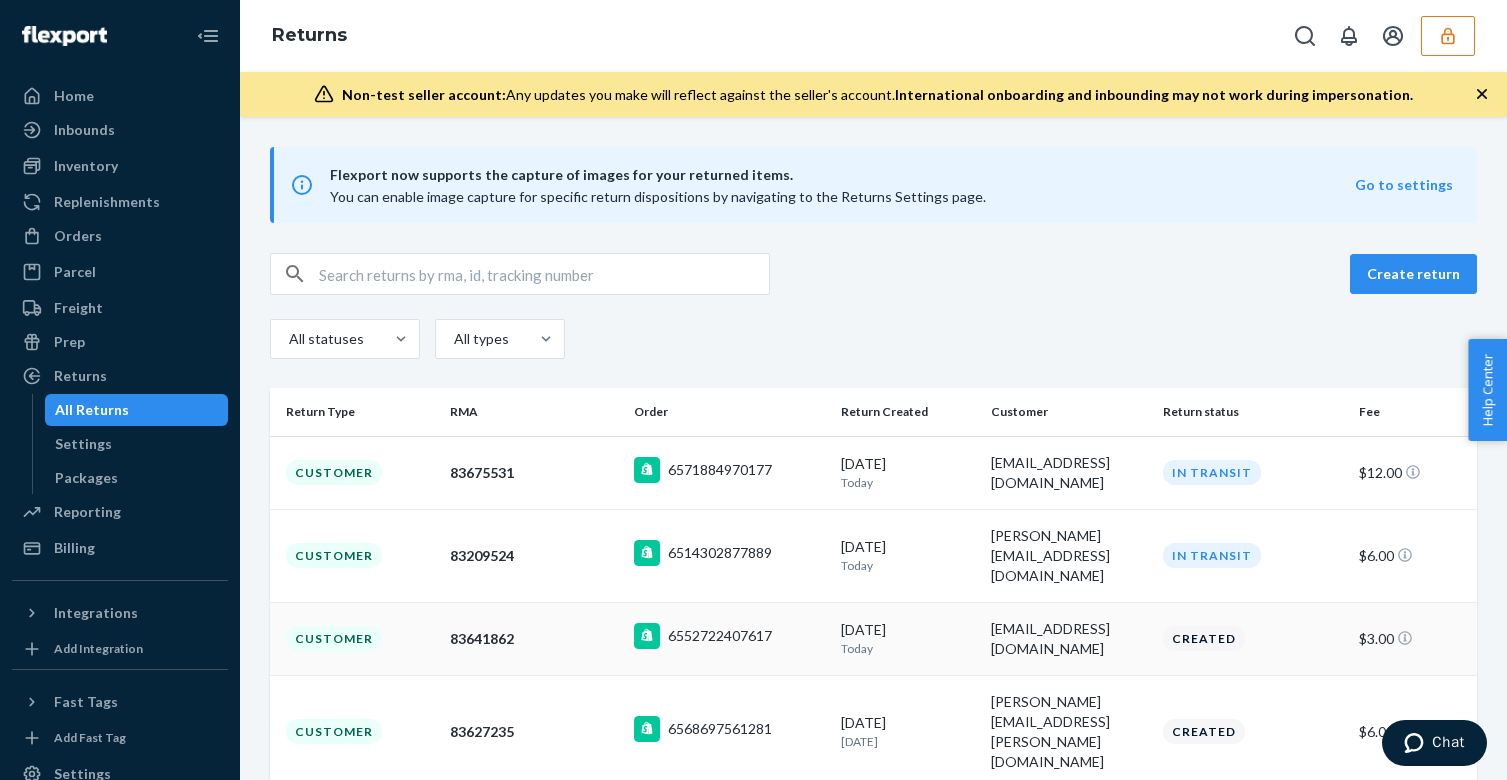 click on "83641862" at bounding box center (534, 638) 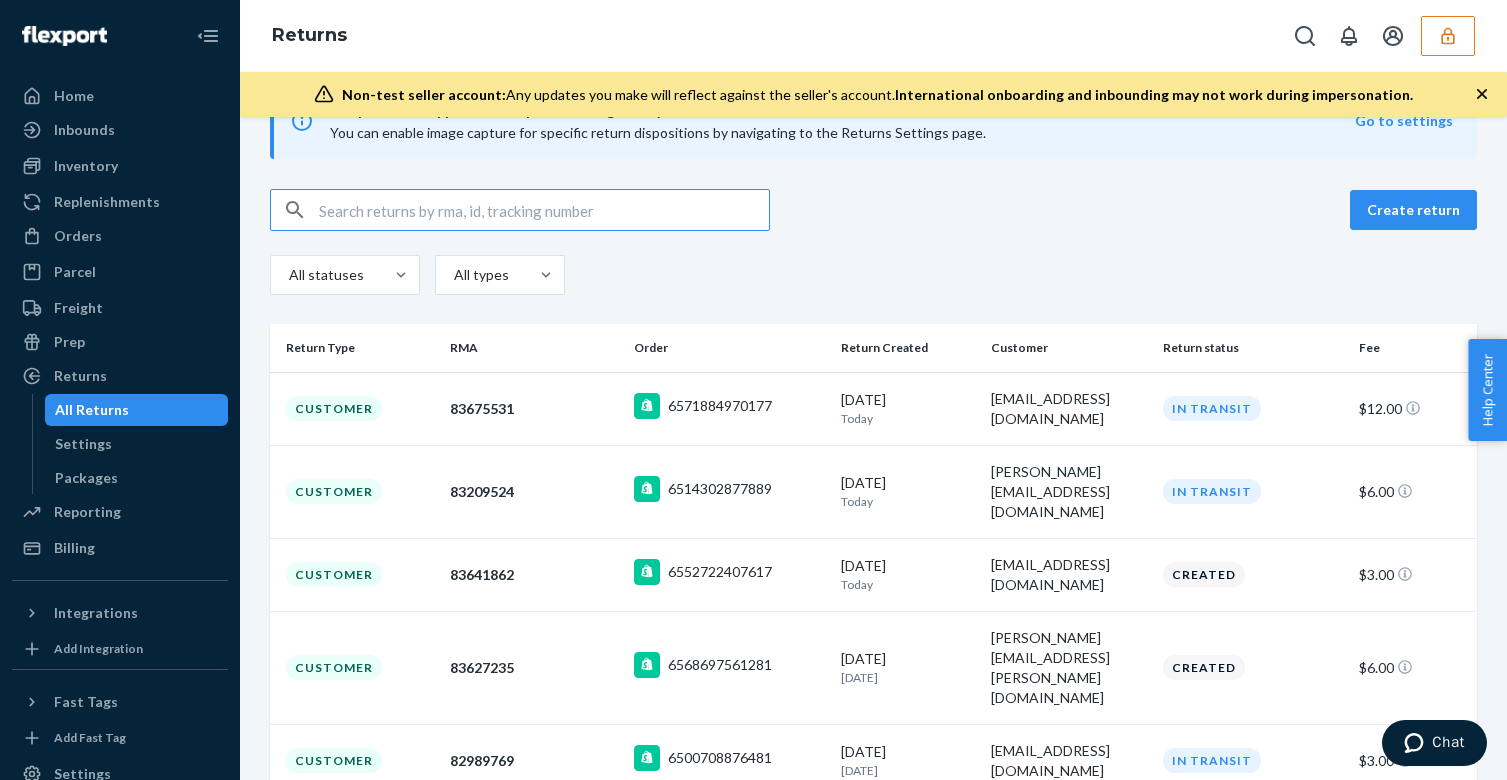 scroll, scrollTop: 71, scrollLeft: 0, axis: vertical 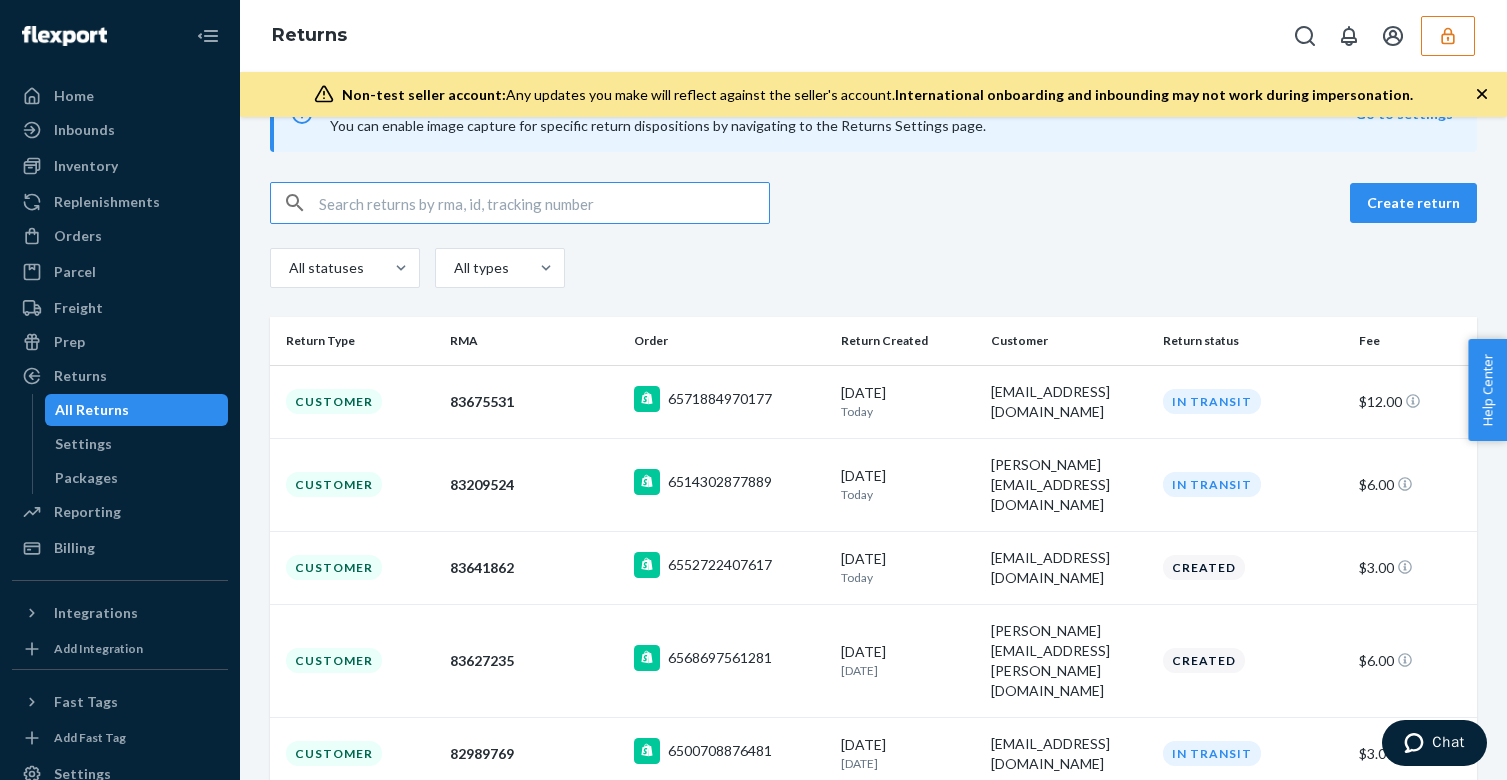 click on "83627235" at bounding box center (534, 660) 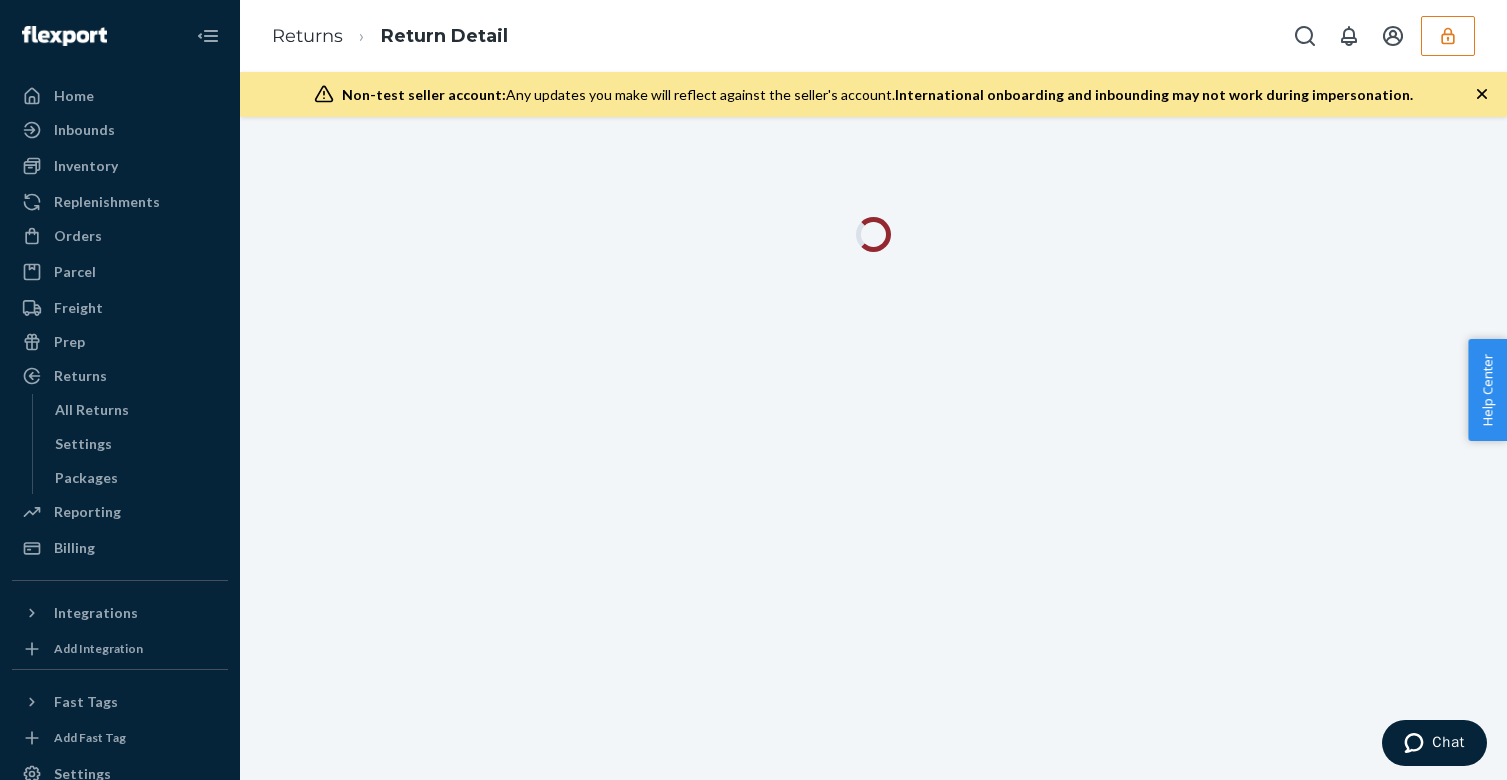 scroll, scrollTop: 0, scrollLeft: 0, axis: both 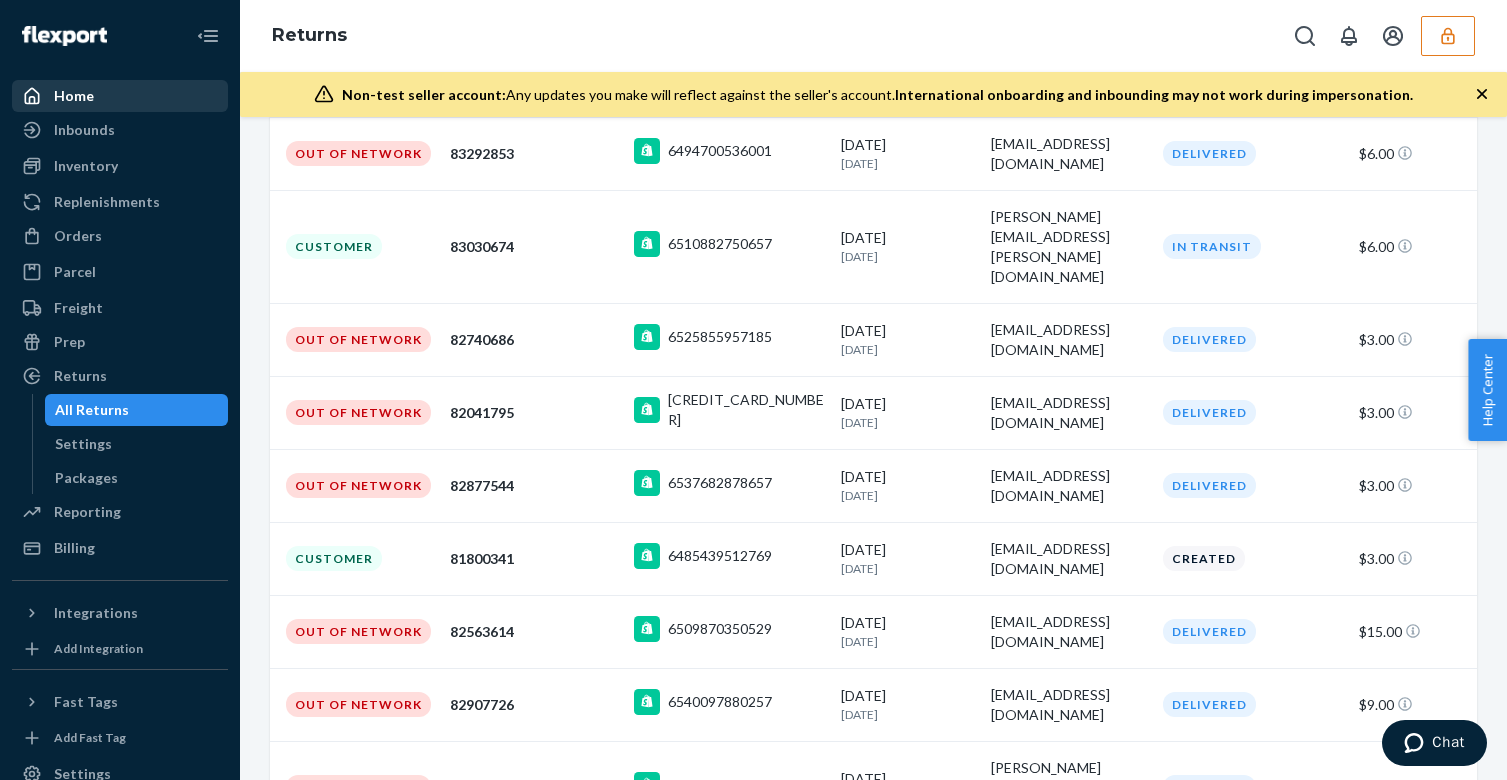 click on "Home" at bounding box center (120, 96) 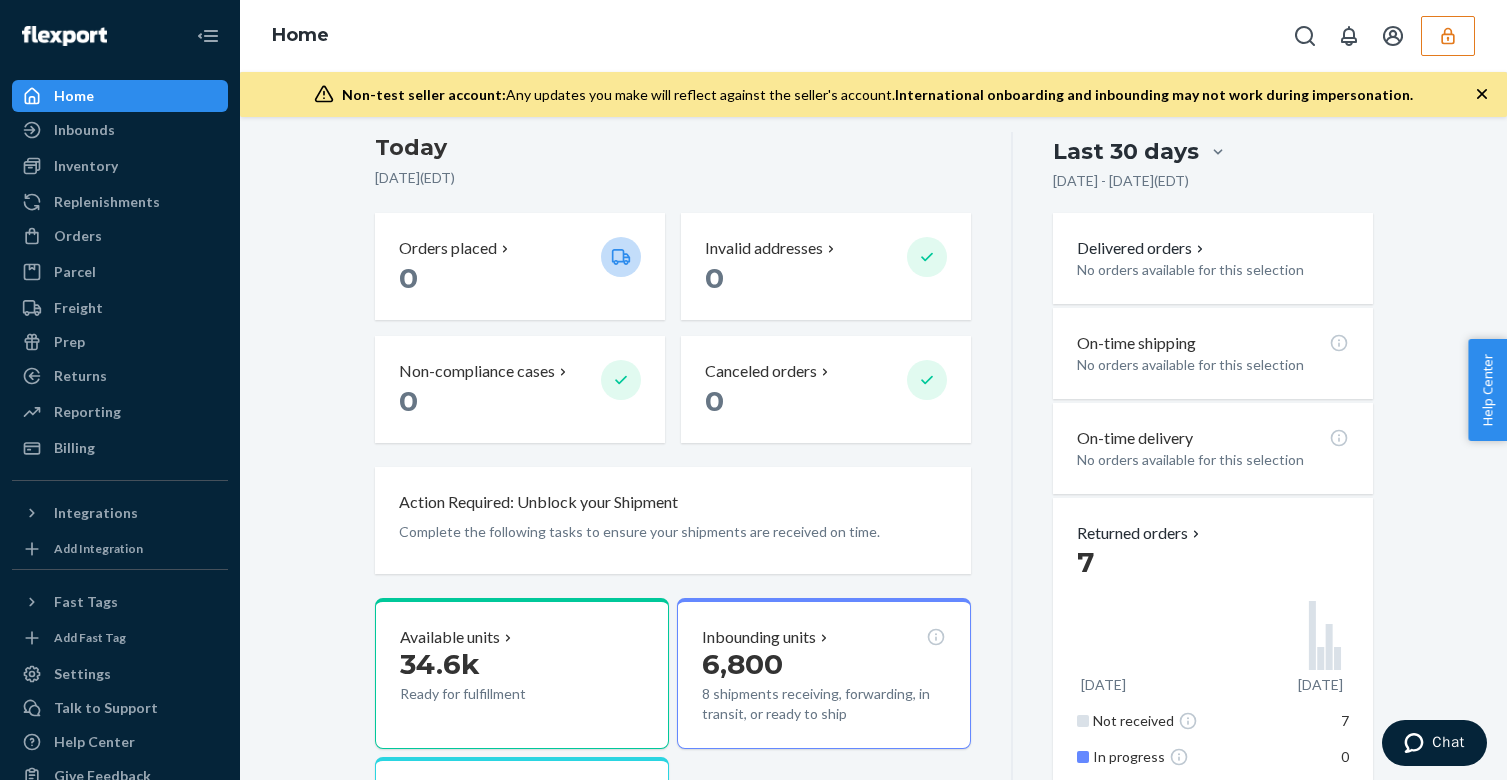 scroll, scrollTop: 168, scrollLeft: 0, axis: vertical 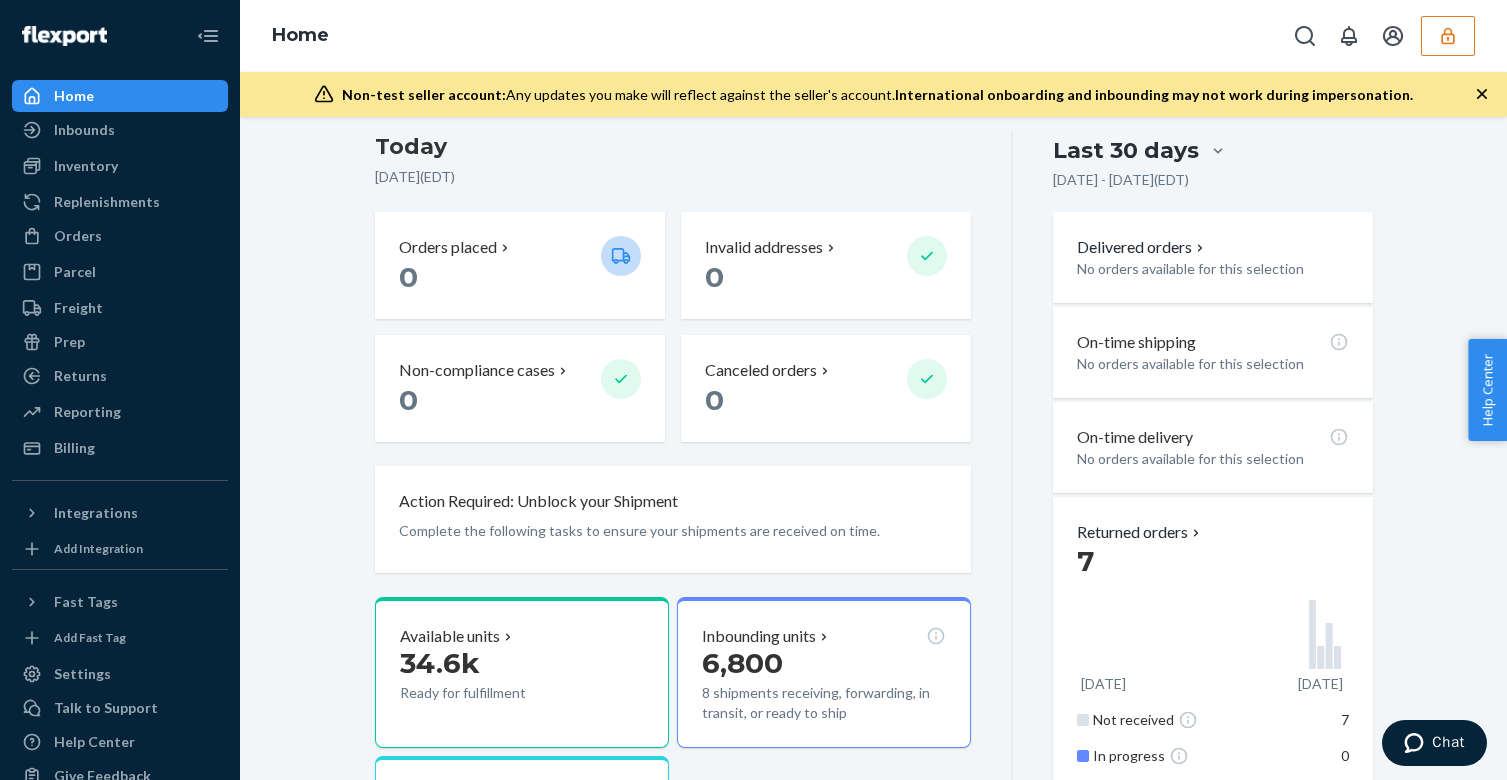 click on "Welcome back  Here’s a quick overview of your business Create new Create new inbound Create new order Create new product [DATE] [DATE]  ( EDT ) Orders placed   0   Invalid addresses   0   Non-compliance cases   0   Canceled orders   0   Action Required: Unblock your Shipment Complete the following tasks to ensure your shipments are received on time. Available units 34.6k Ready for fulfillment Inbounding units 6,800 8 shipments receiving, forwarding, in transit, or ready to ship Carrier Tracking 11 11 shipments need warehouse appointments Popular SKUs to replenish No recommendations yet. We’ll show you popular SKUs that are running low so you never miss a sale. Last 30 days [DATE] - [DATE]  ( EDT ) Delivered orders No orders available for this selection On-time shipping No orders available for this selection On-time delivery No orders available for this selection Returned orders 7 Jun [DATE]  Not received 7  In progress 0  Processed 0 Return disposition" at bounding box center [873, 523] 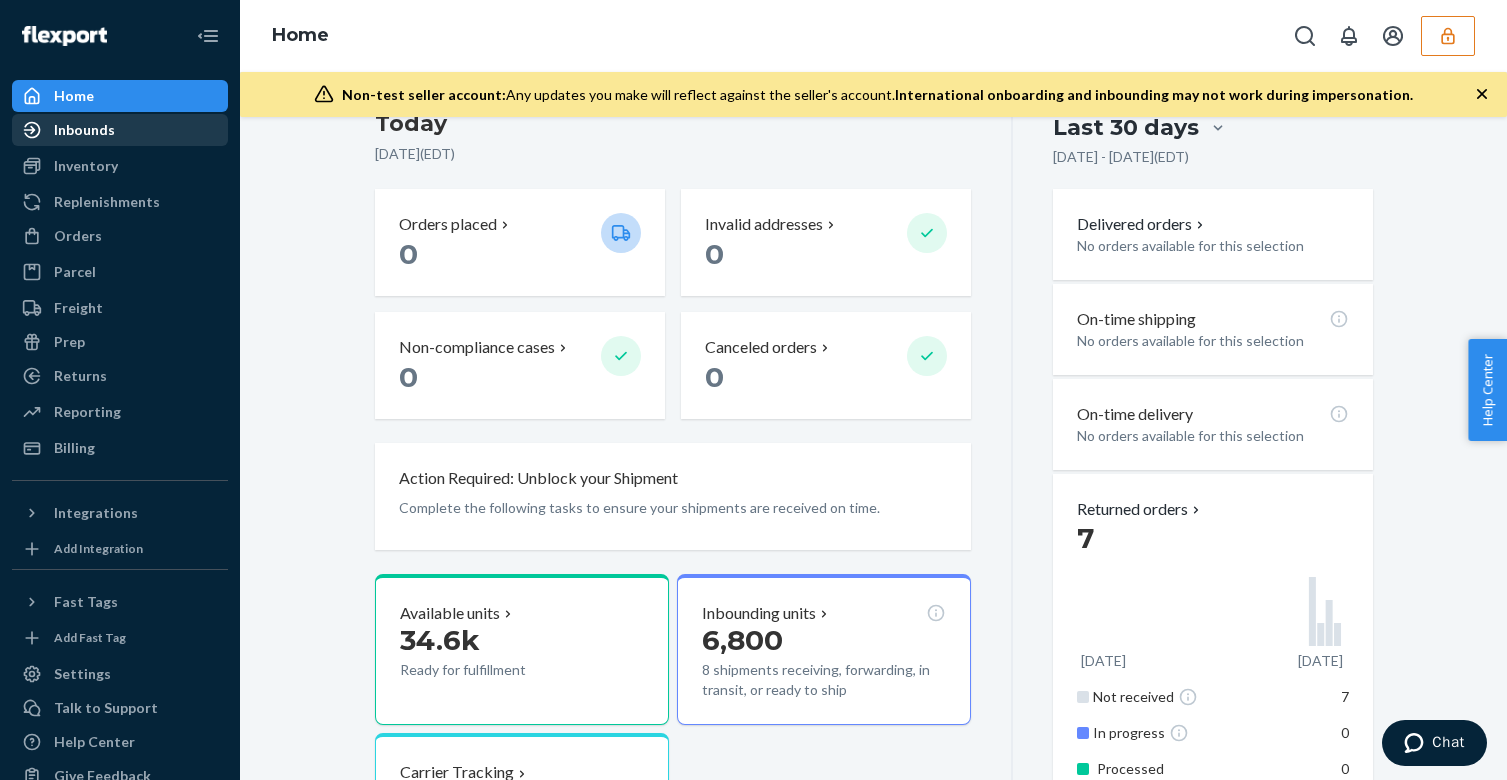 click on "Inbounds" at bounding box center [120, 130] 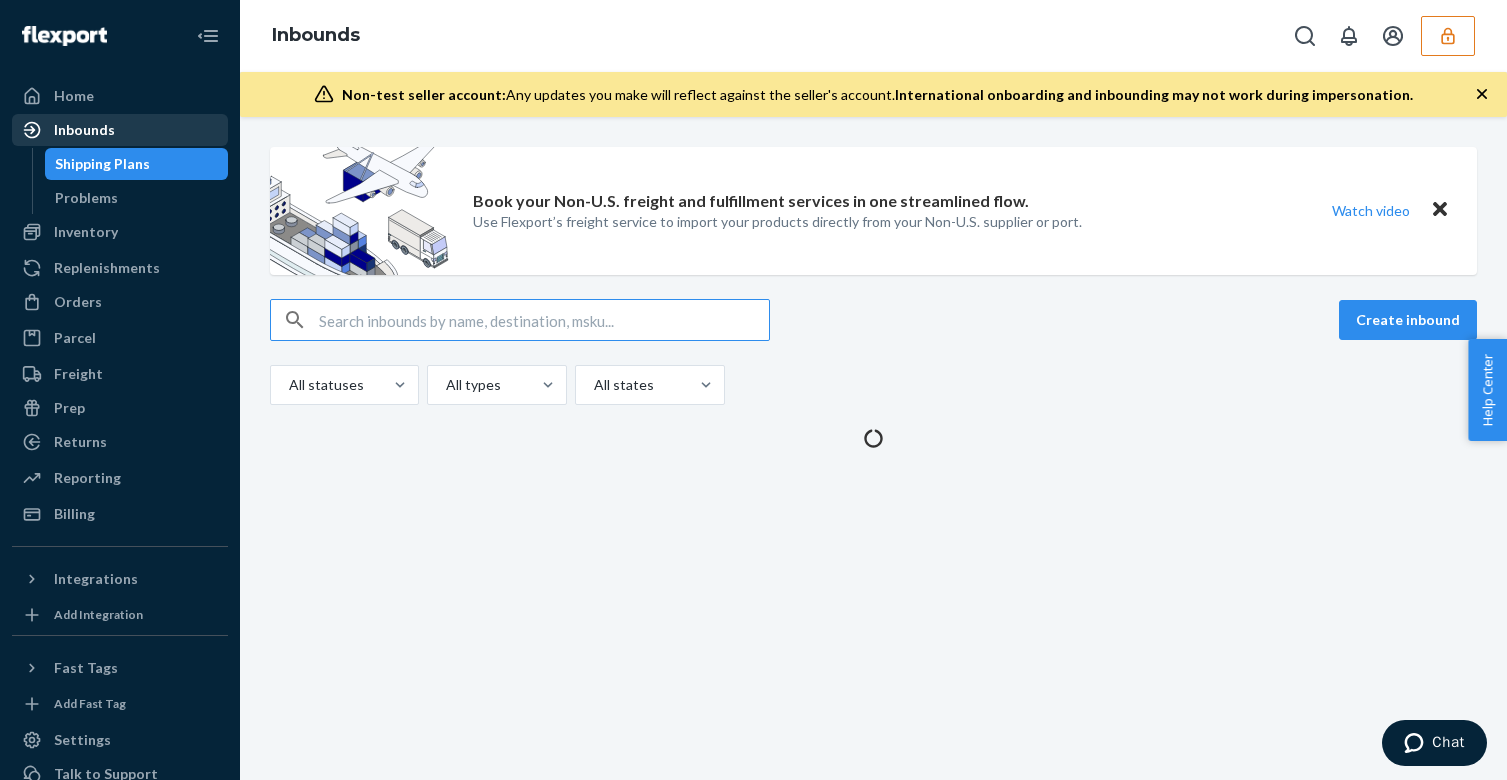 scroll, scrollTop: 0, scrollLeft: 0, axis: both 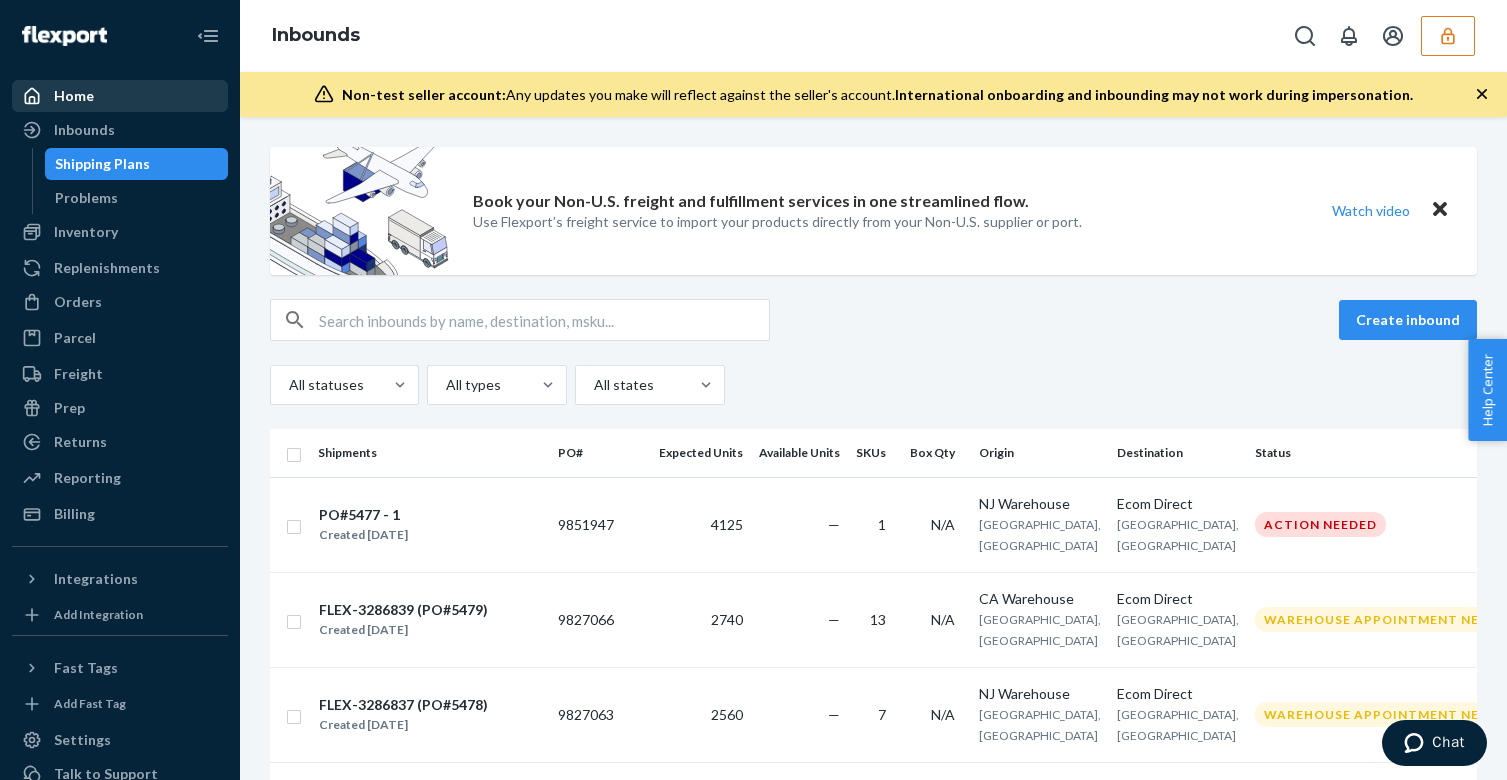 click on "Home" at bounding box center [120, 96] 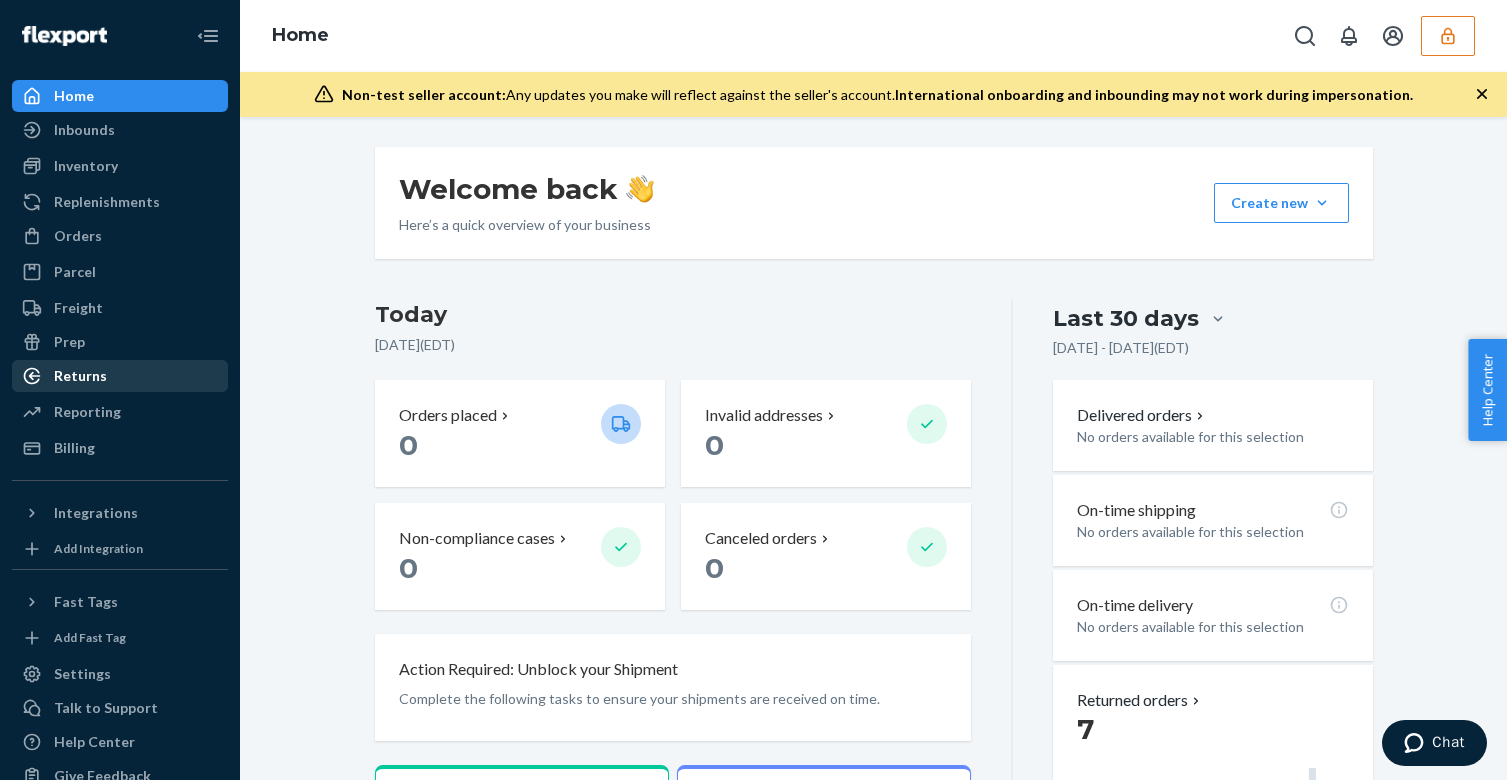 click on "Returns" at bounding box center (80, 376) 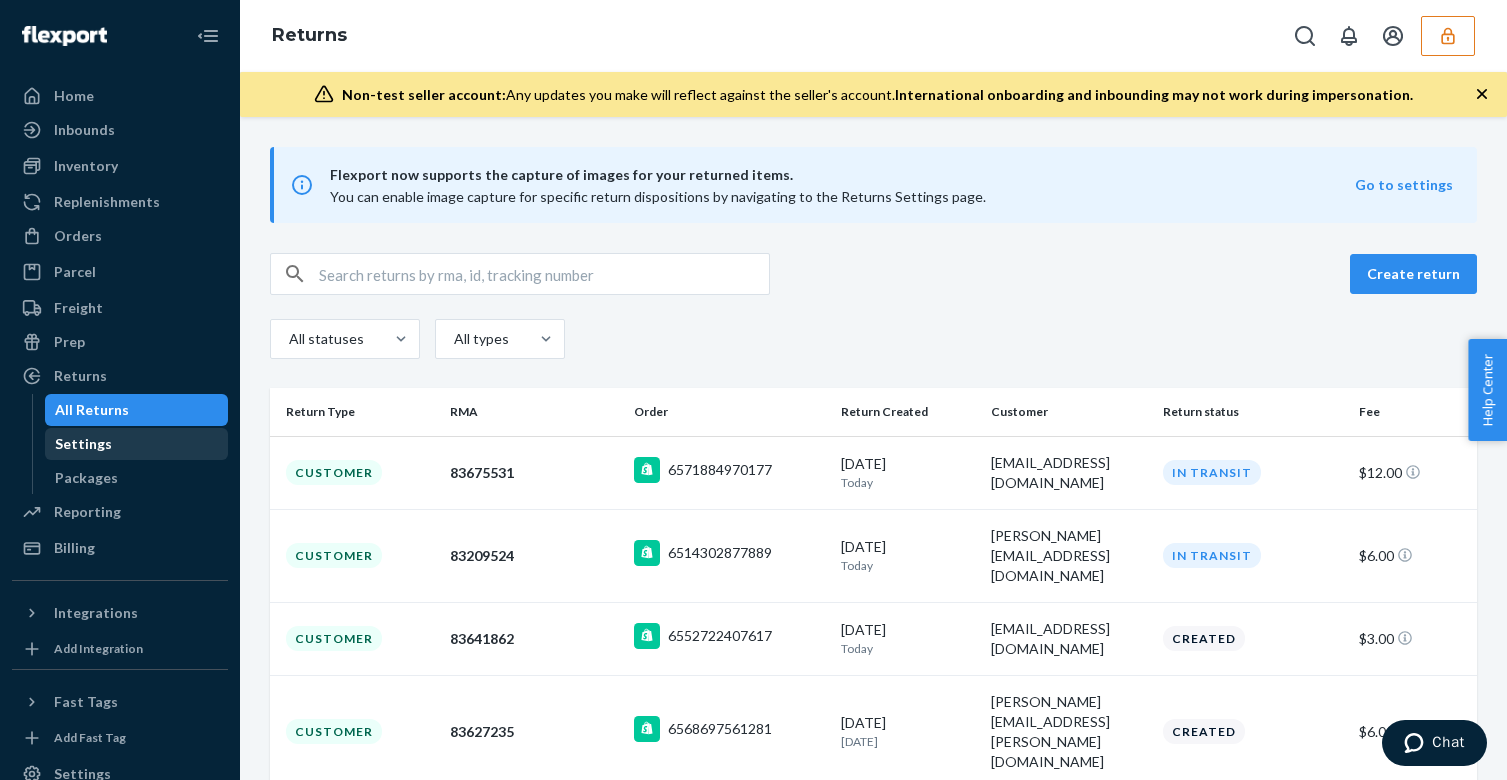 click on "Settings" at bounding box center [137, 444] 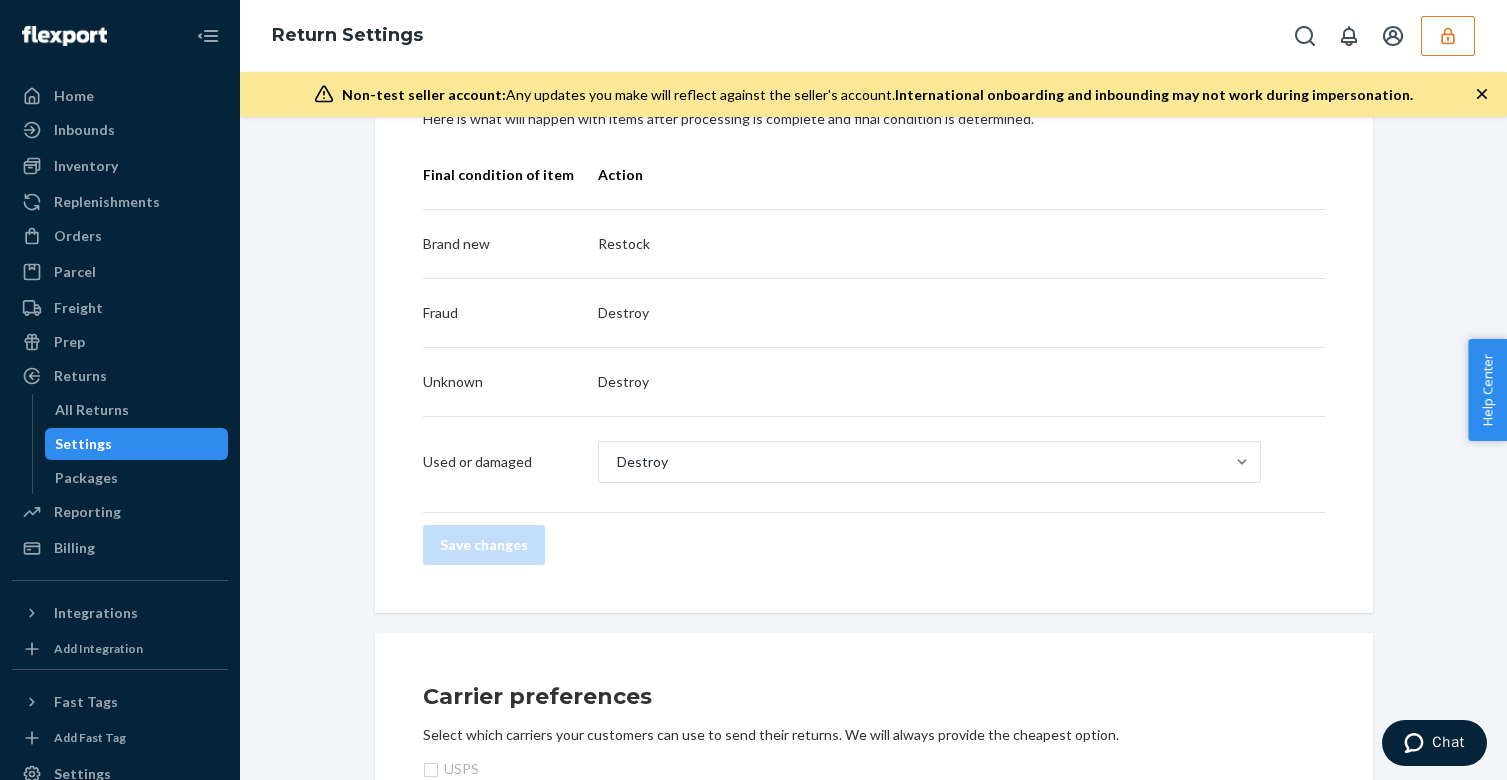 scroll, scrollTop: 729, scrollLeft: 0, axis: vertical 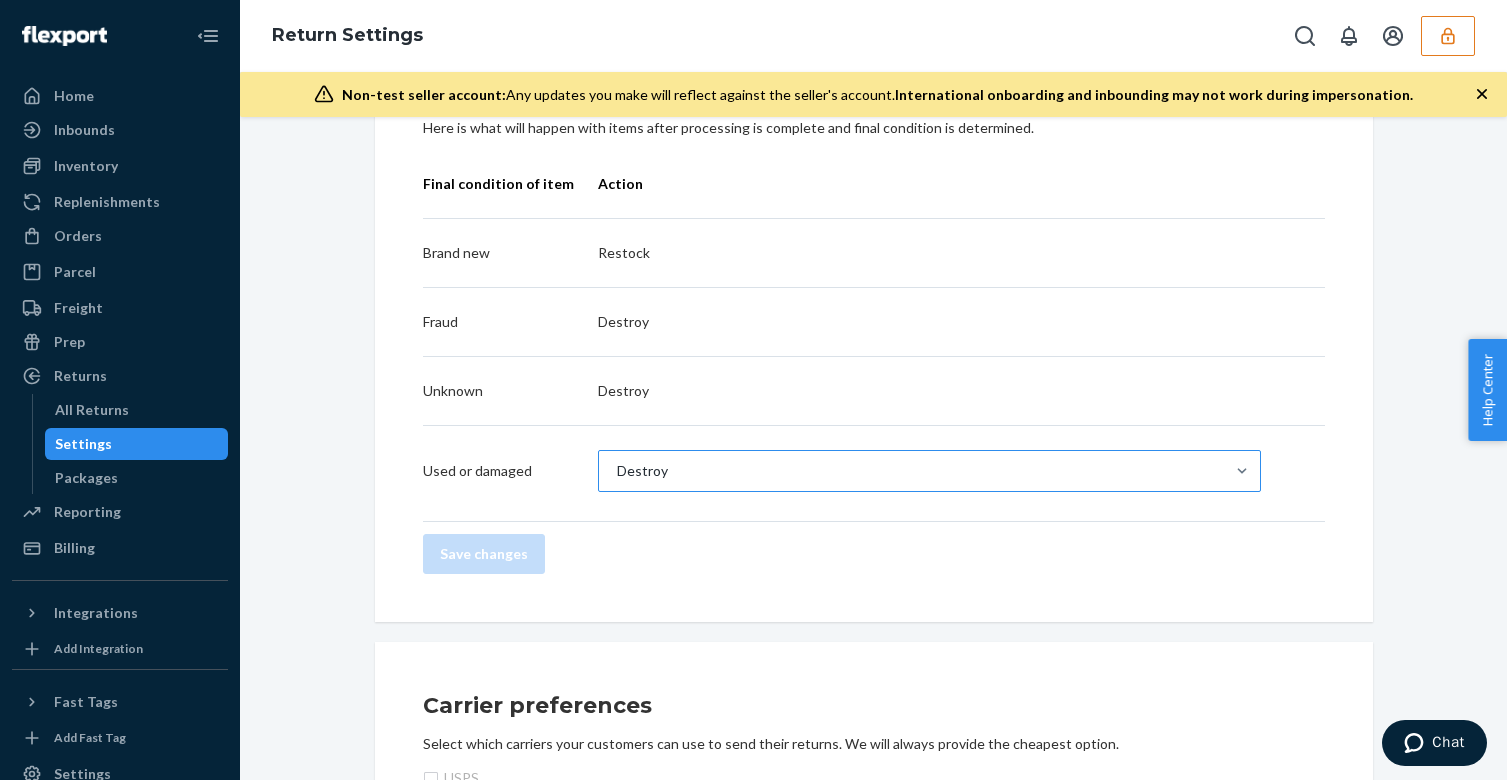 click on "Destroy" at bounding box center (911, 471) 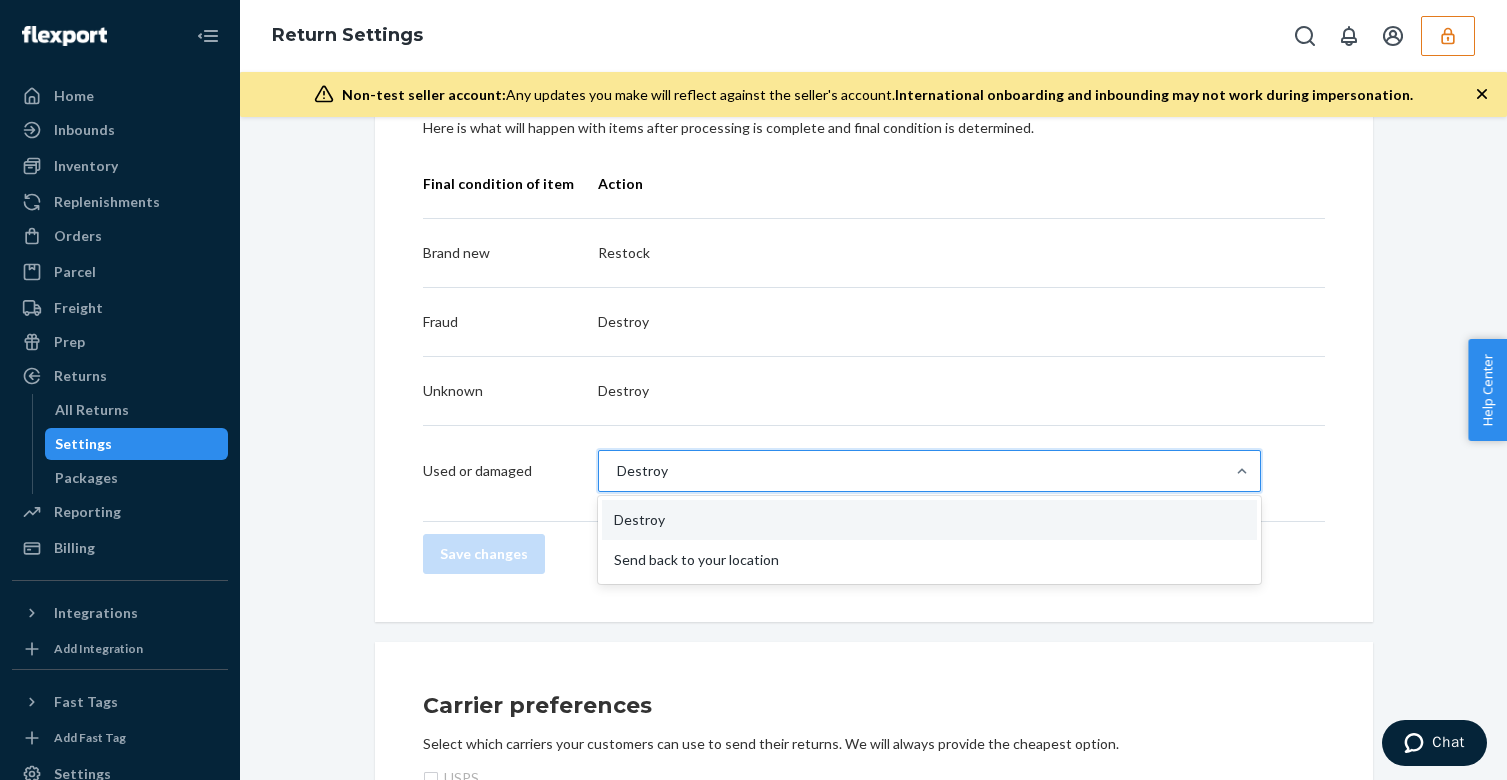 click on "Returned item handling Here is what will happen with items after processing is complete and final condition is determined. Final condition of item Action Brand new Restock Fraud Destroy Unknown Destroy Used or damaged      option Destroy focused, 1 of 2. 2 results available. Use Up and Down to choose options, press Enter to select the currently focused option, press Escape to exit the menu, press Tab to select the option and exit the menu. Destroy Destroy Send back to your location Save changes" at bounding box center [874, 324] 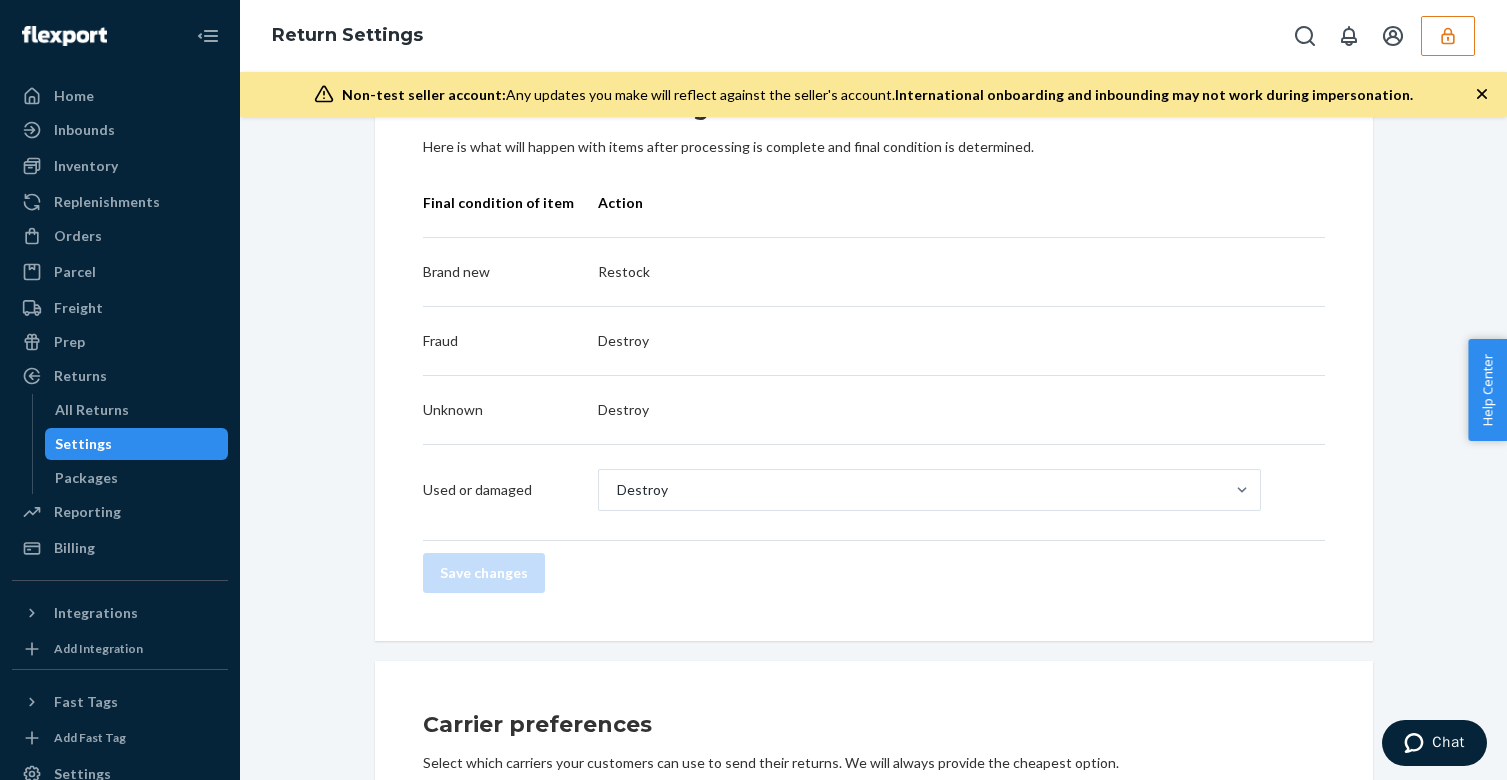 scroll, scrollTop: 707, scrollLeft: 0, axis: vertical 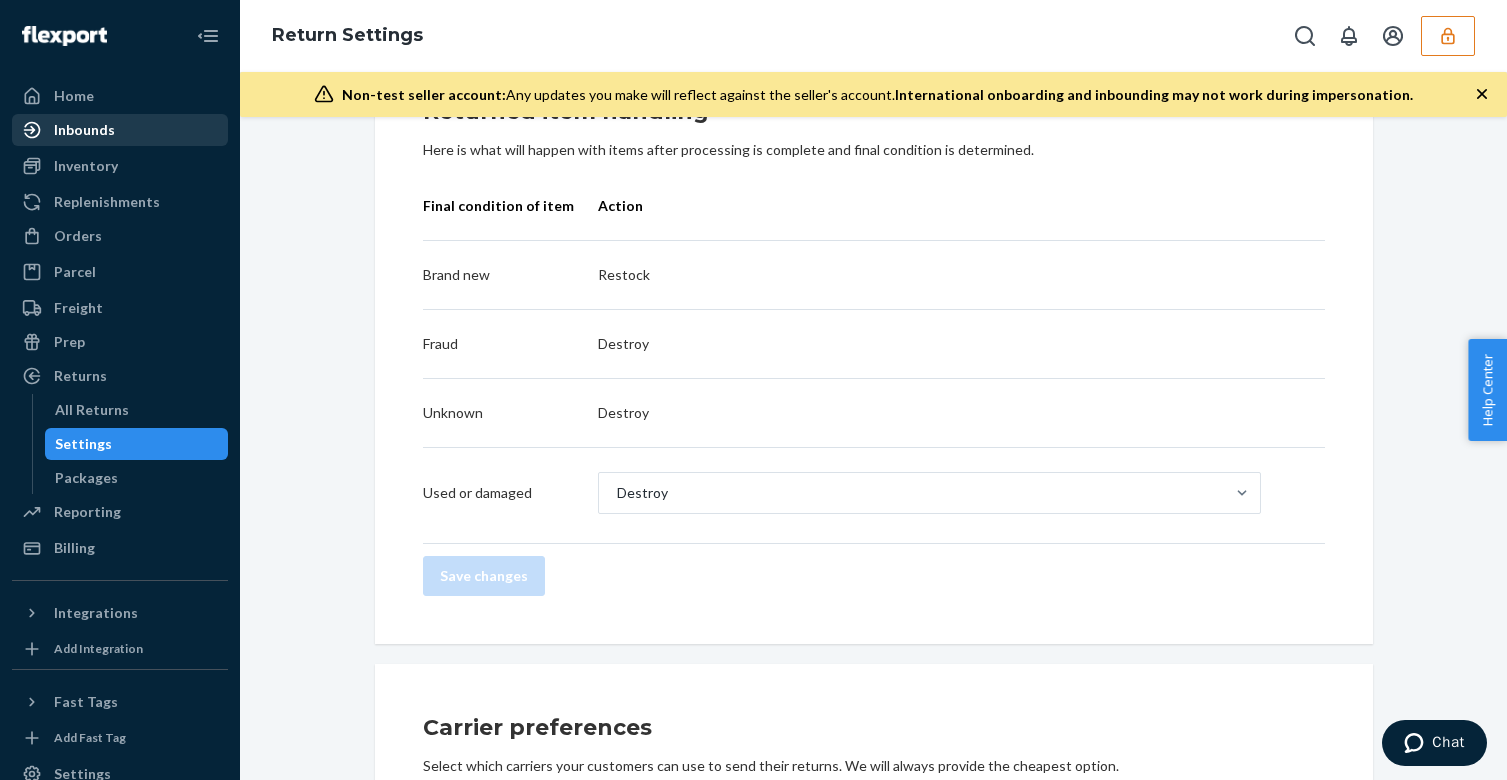 click on "Inbounds" at bounding box center [120, 130] 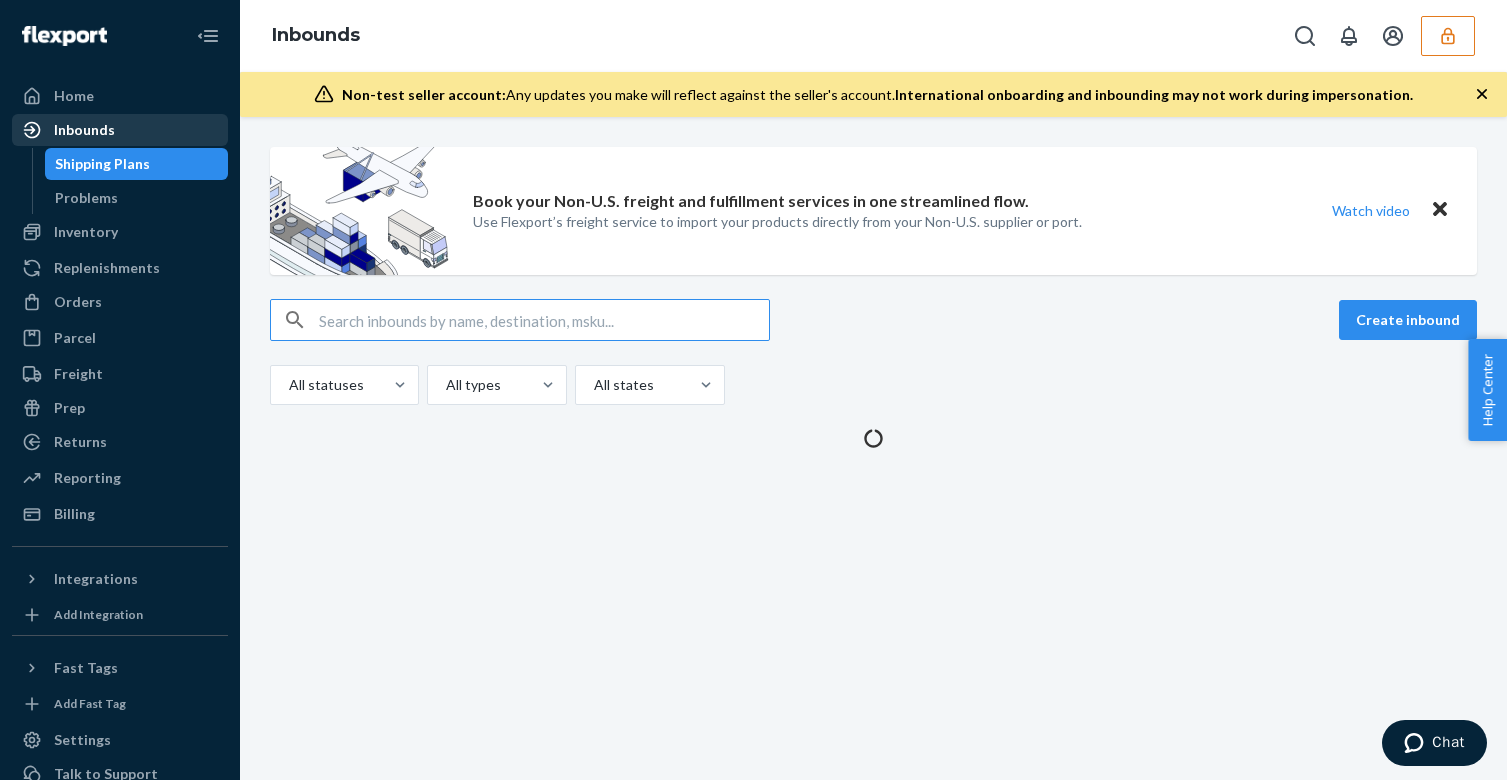 scroll, scrollTop: 0, scrollLeft: 0, axis: both 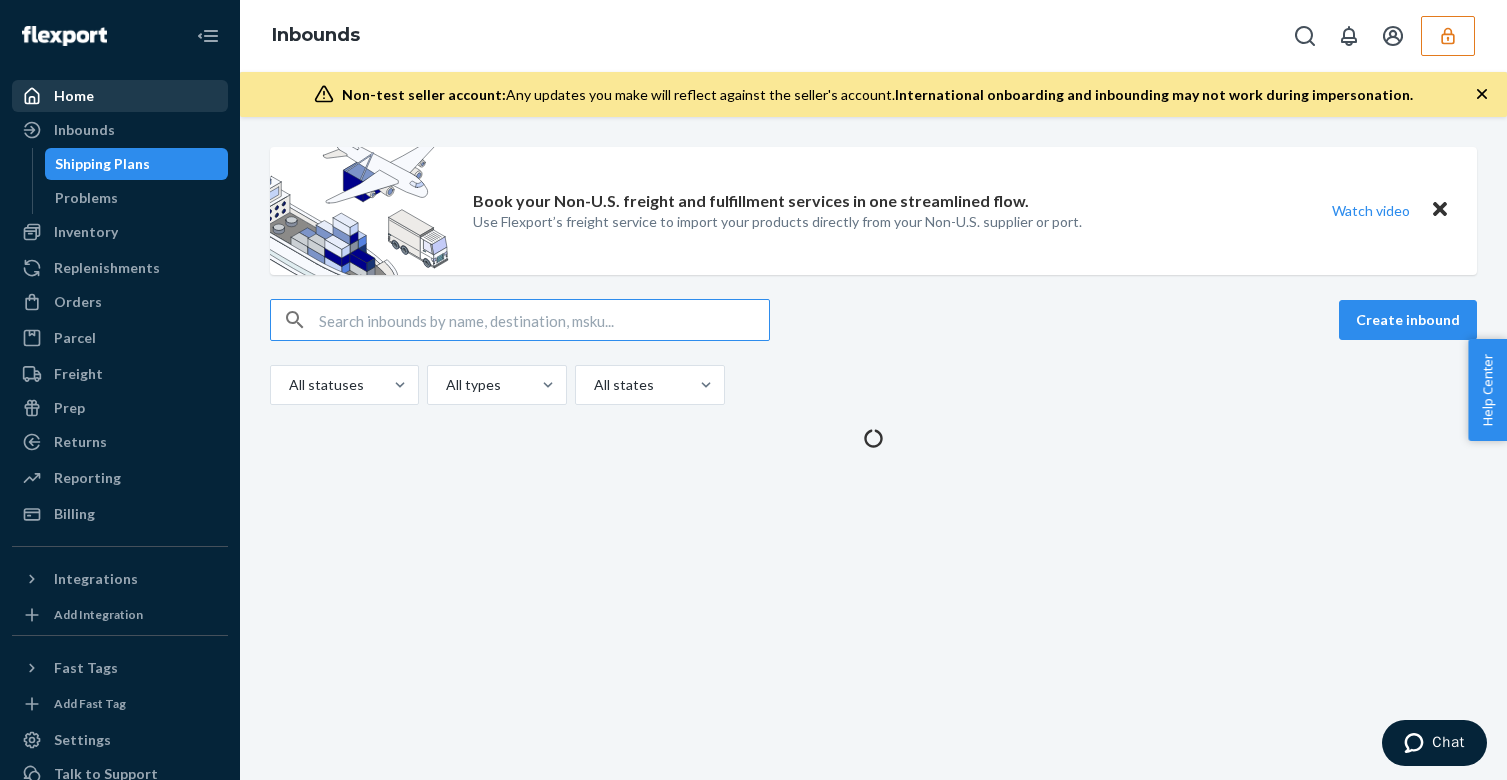 click on "Home" at bounding box center (120, 96) 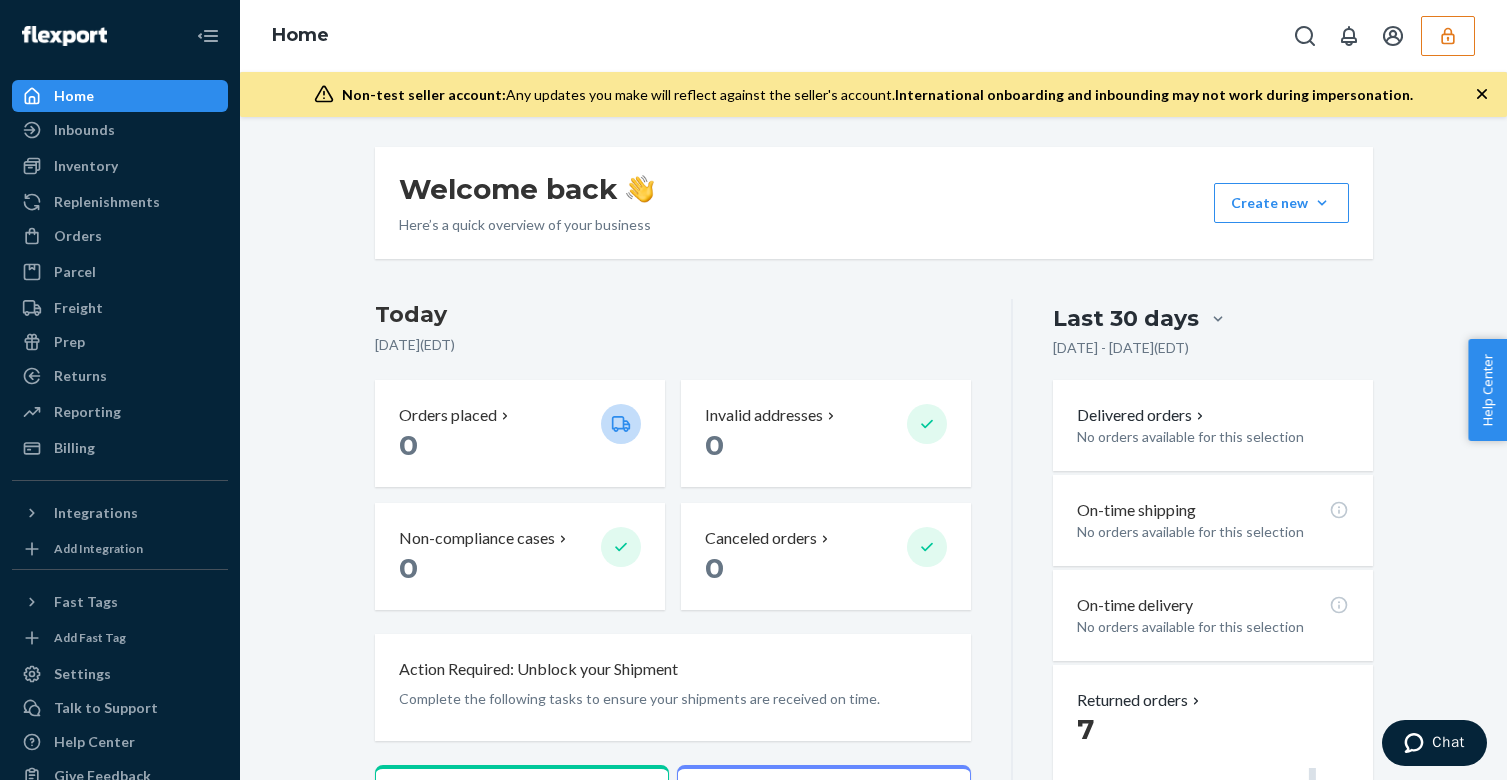 click on "Welcome back  Here’s a quick overview of your business Create new Create new inbound Create new order Create new product [DATE] [DATE]  ( EDT ) Orders placed   0   Invalid addresses   0   Non-compliance cases   0   Canceled orders   0   Action Required: Unblock your Shipment Complete the following tasks to ensure your shipments are received on time. Available units 34.6k Ready for fulfillment Inbounding units 6,800 8 shipments receiving, forwarding, in transit, or ready to ship Carrier Tracking 11 11 shipments need warehouse appointments Popular SKUs to replenish No recommendations yet. We’ll show you popular SKUs that are running low so you never miss a sale. Last 30 days [DATE] - [DATE]  ( EDT ) Delivered orders No orders available for this selection On-time shipping No orders available for this selection On-time delivery No orders available for this selection Returned orders 7 Jun [DATE]  Not received 7  In progress 0  Processed 0 Return disposition" at bounding box center (873, 691) 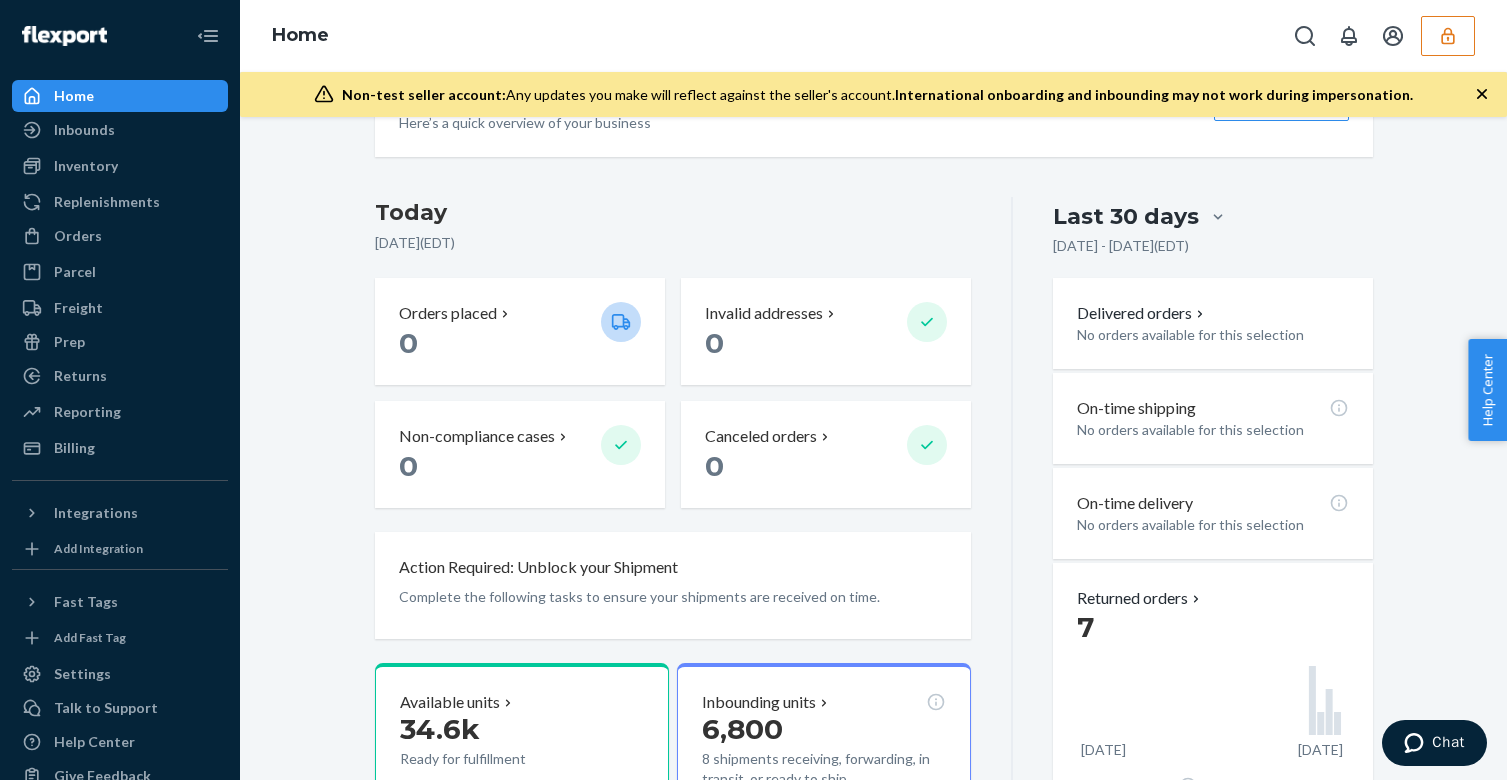 scroll, scrollTop: 0, scrollLeft: 0, axis: both 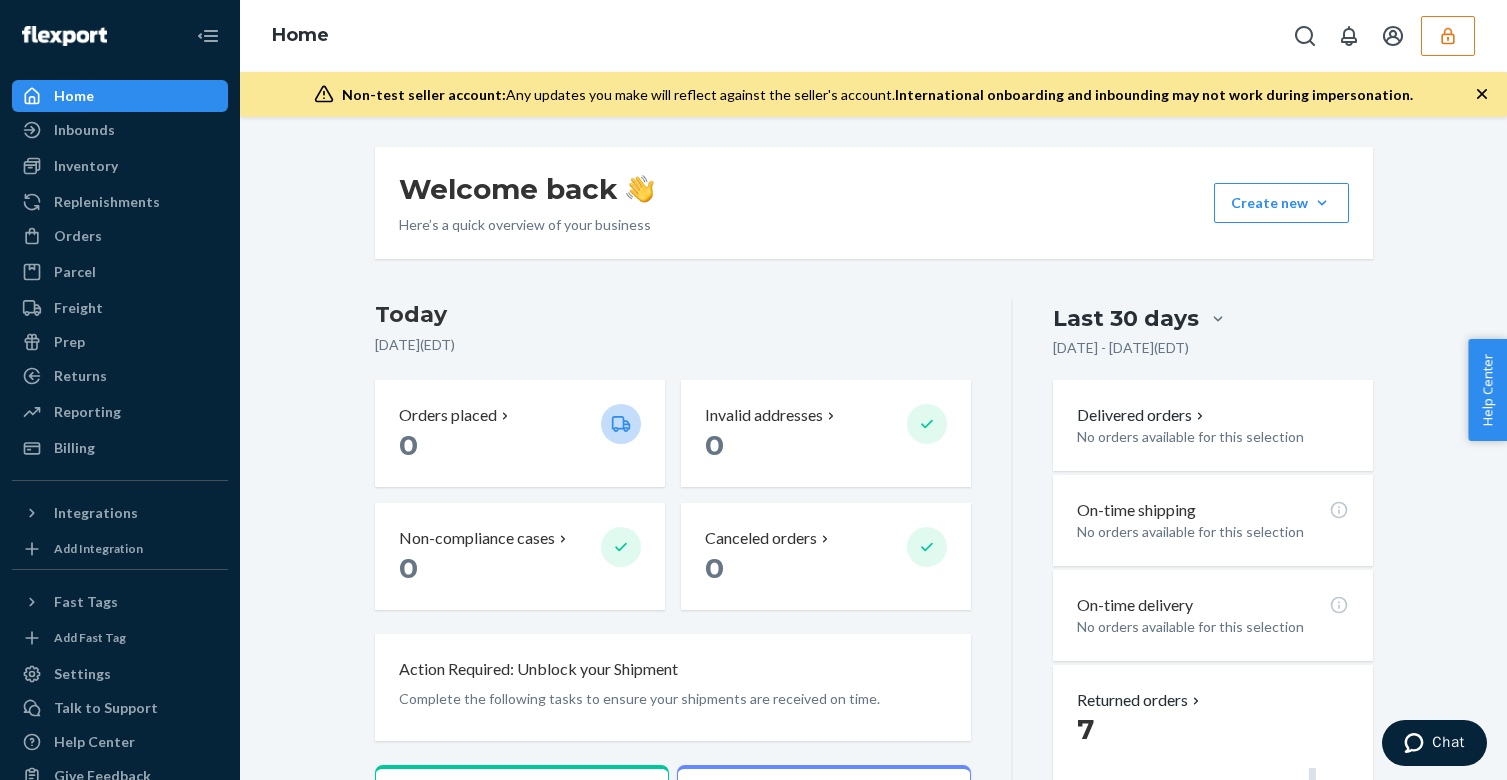 click on "Home" at bounding box center [873, 36] 